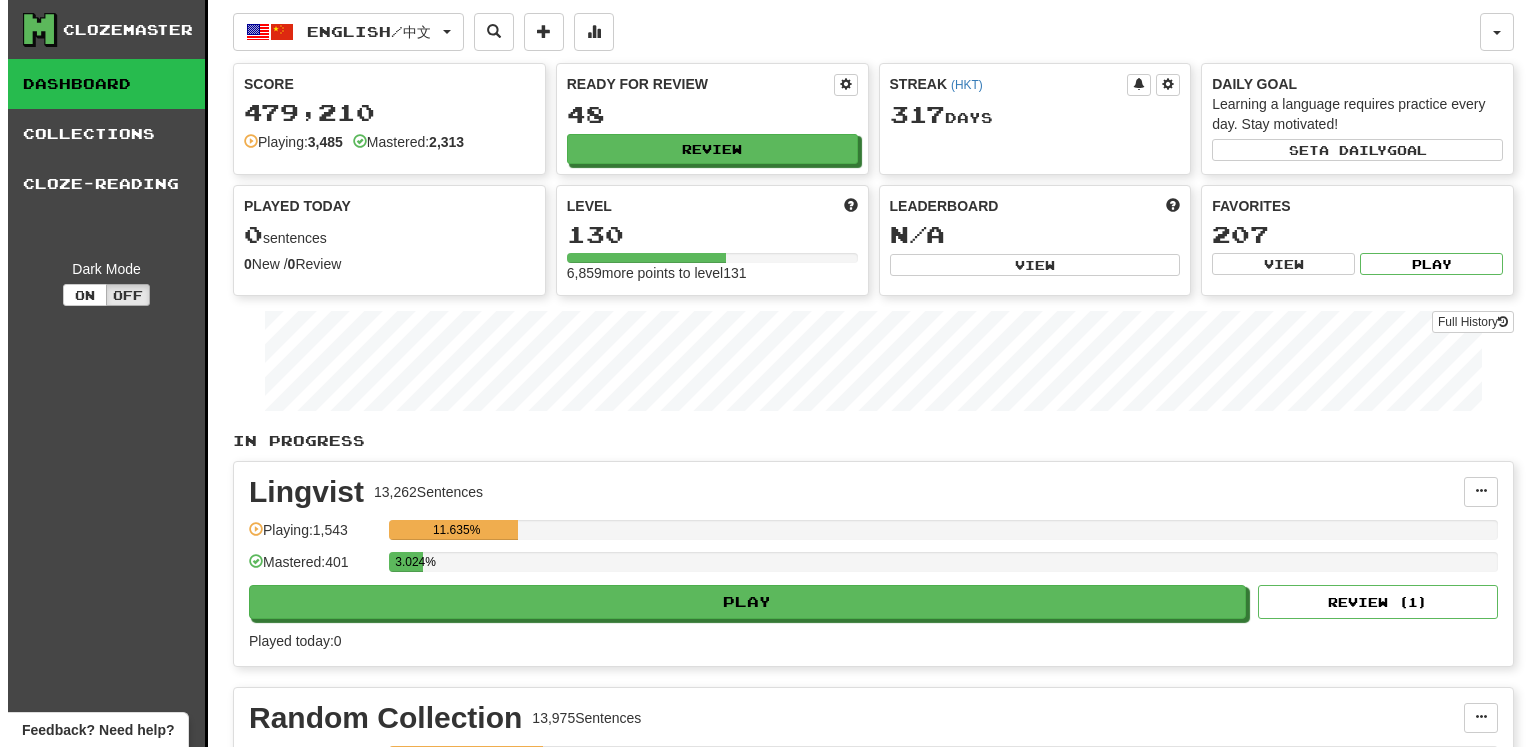 scroll, scrollTop: 0, scrollLeft: 0, axis: both 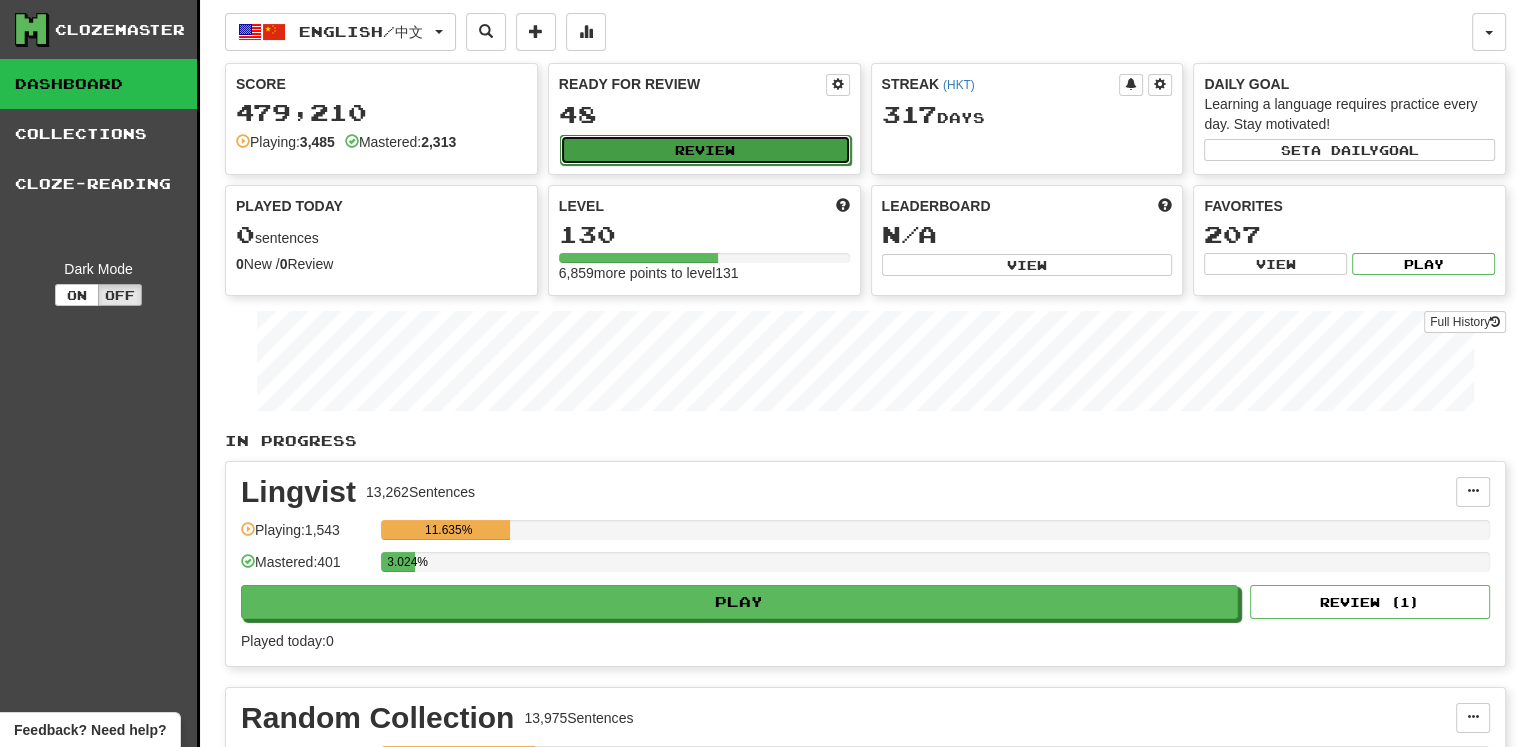 click on "Review" at bounding box center [705, 150] 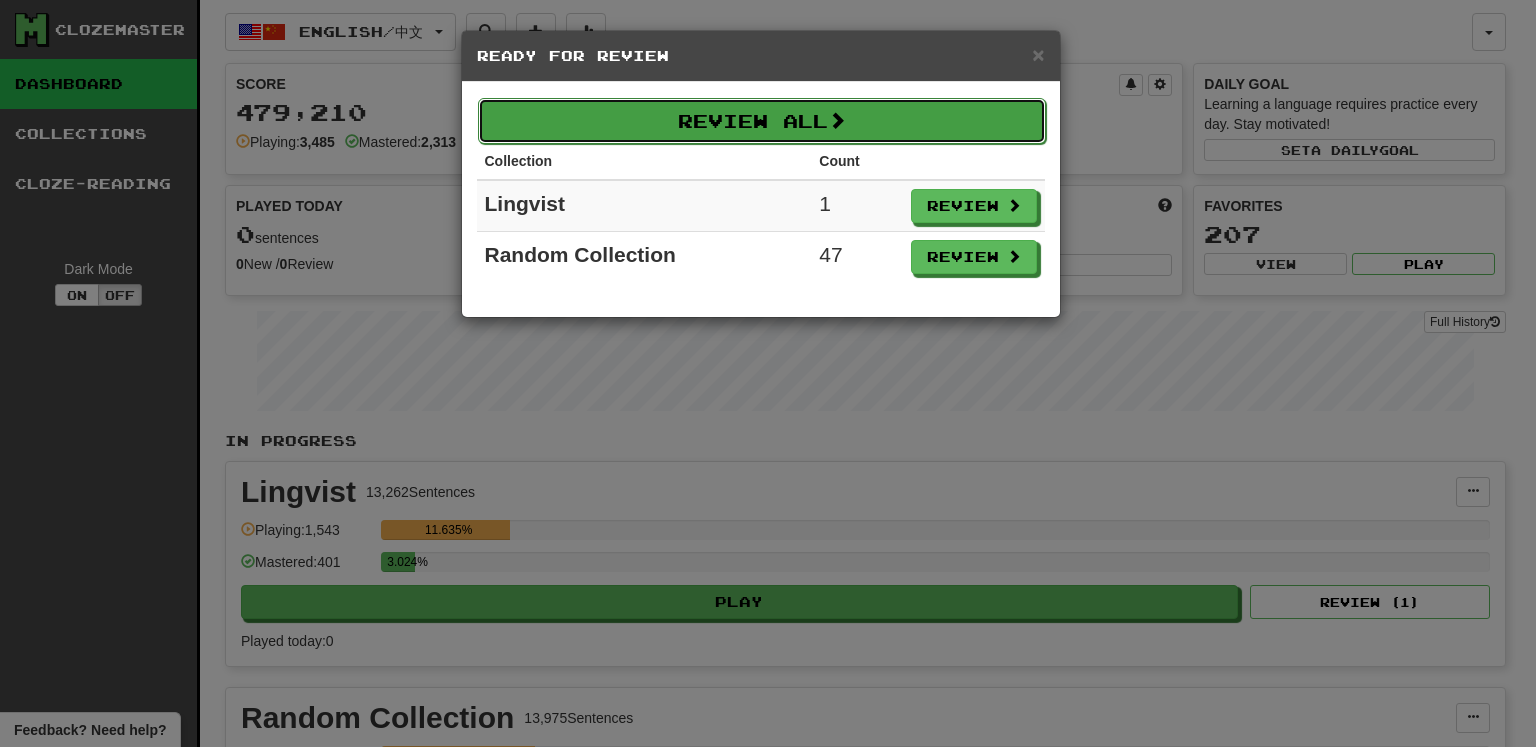 click on "Review All" at bounding box center (762, 121) 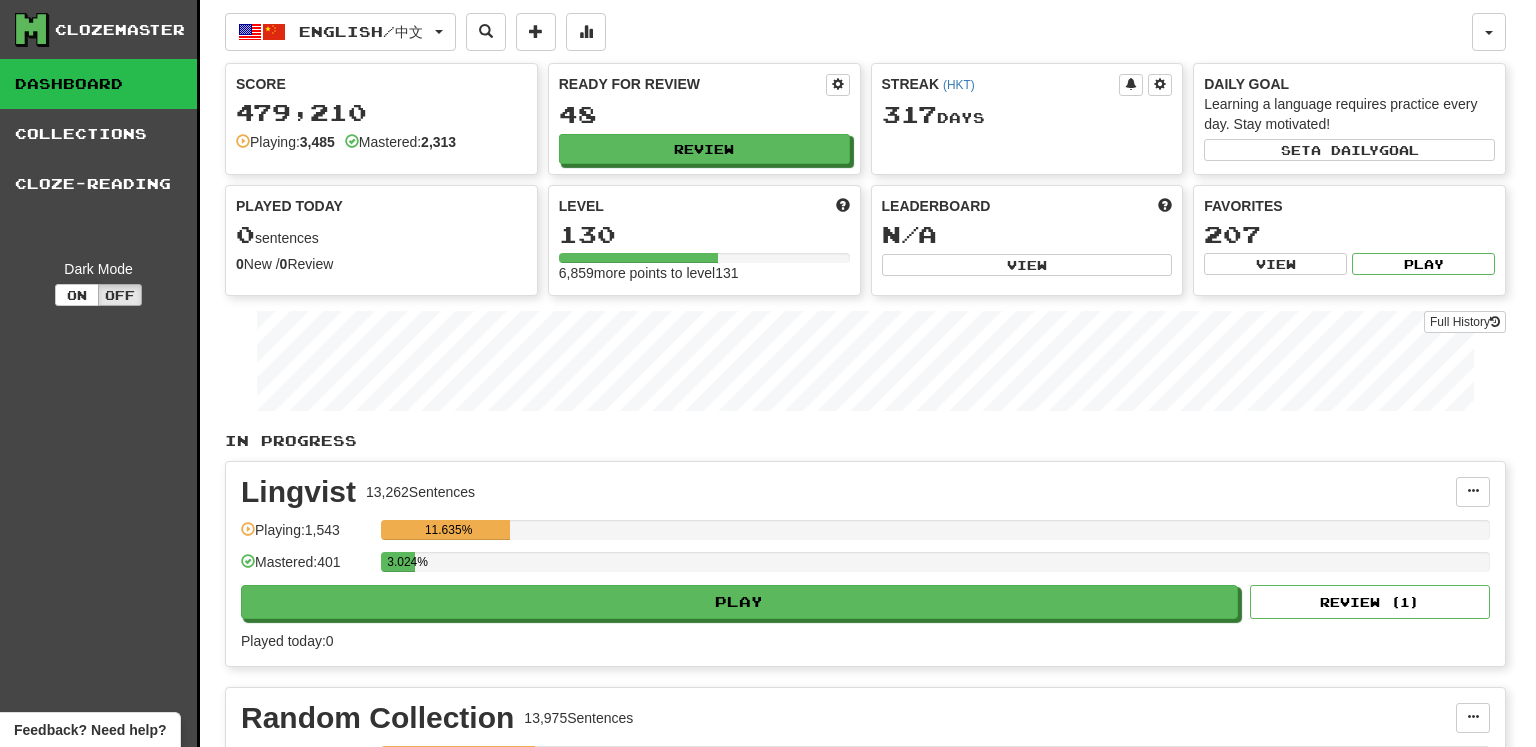 select on "********" 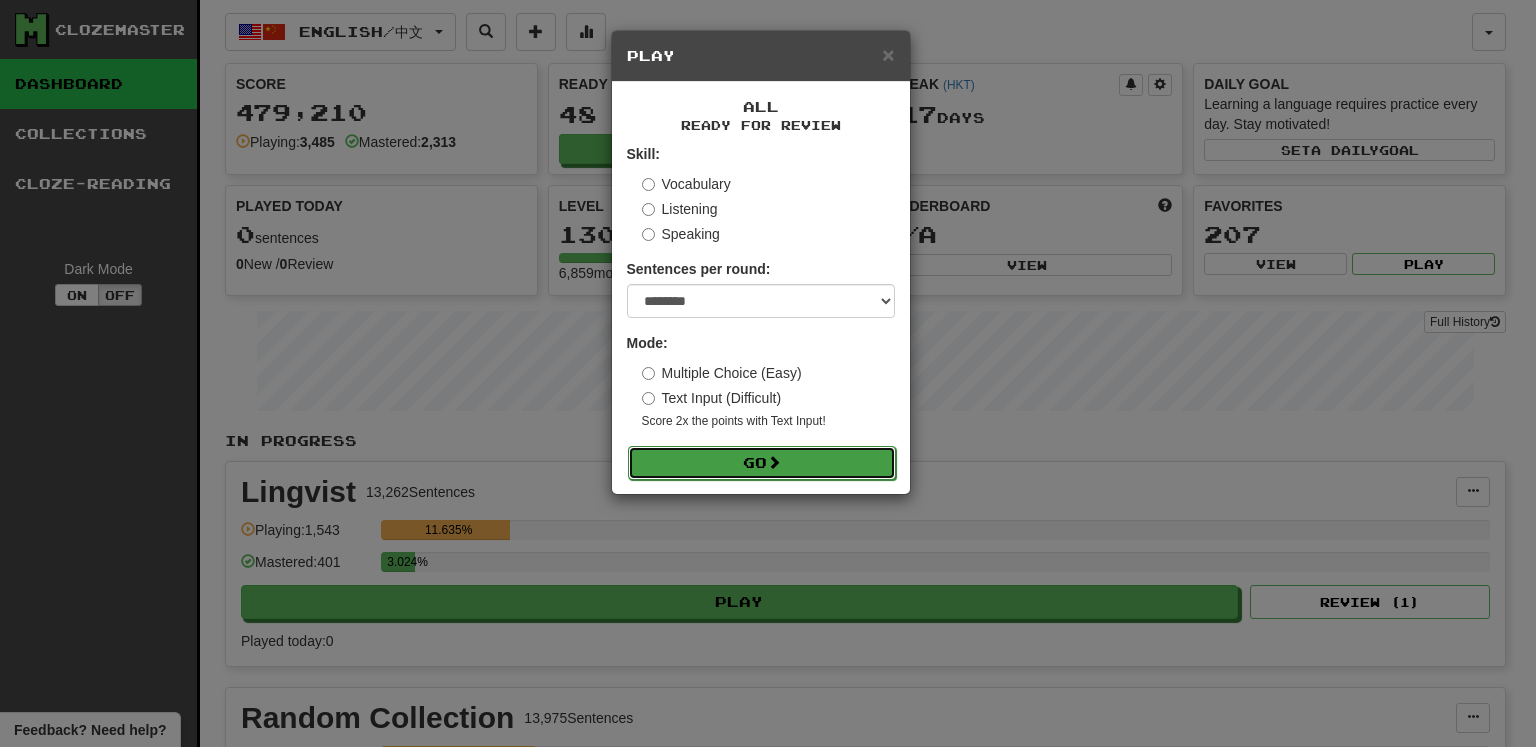 click on "Go" at bounding box center [762, 463] 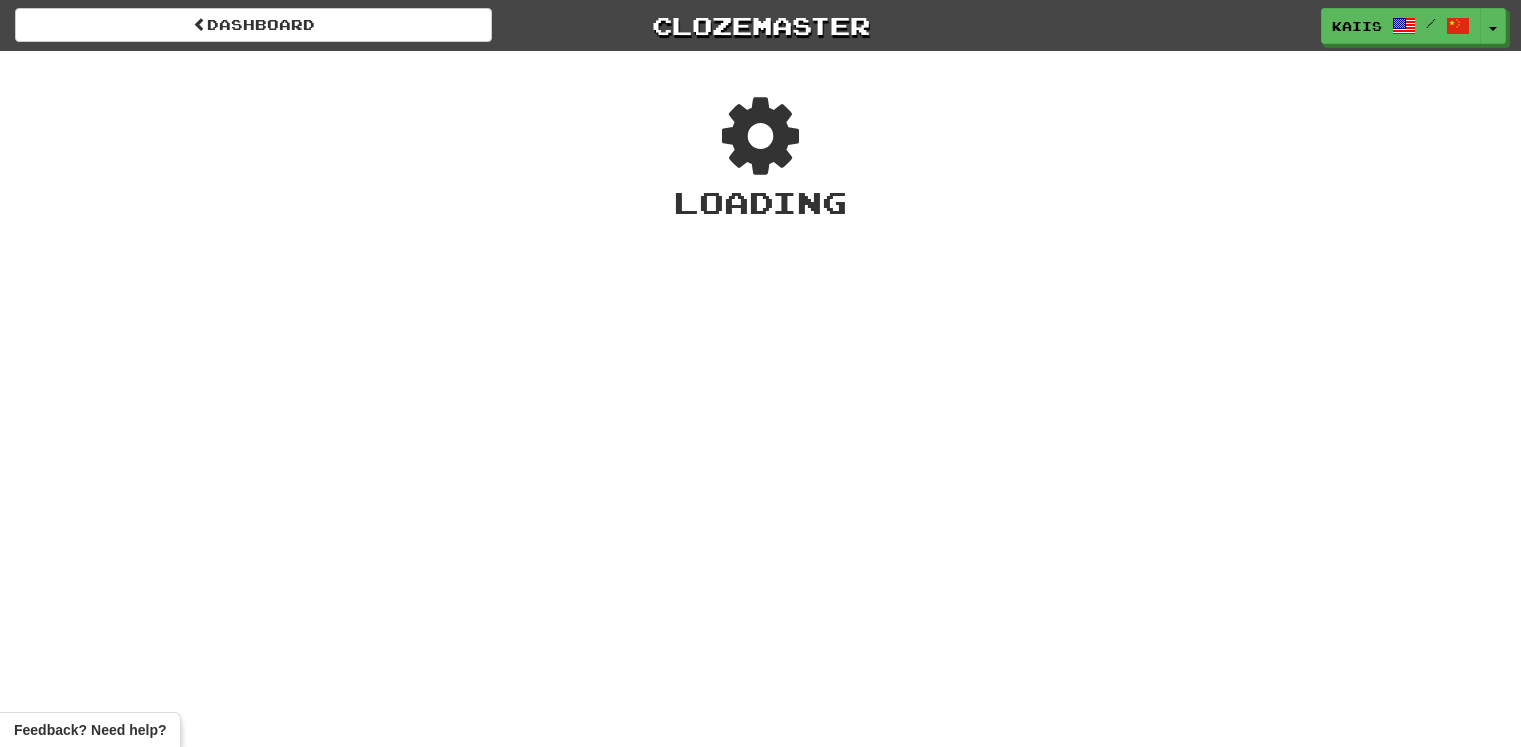 scroll, scrollTop: 0, scrollLeft: 0, axis: both 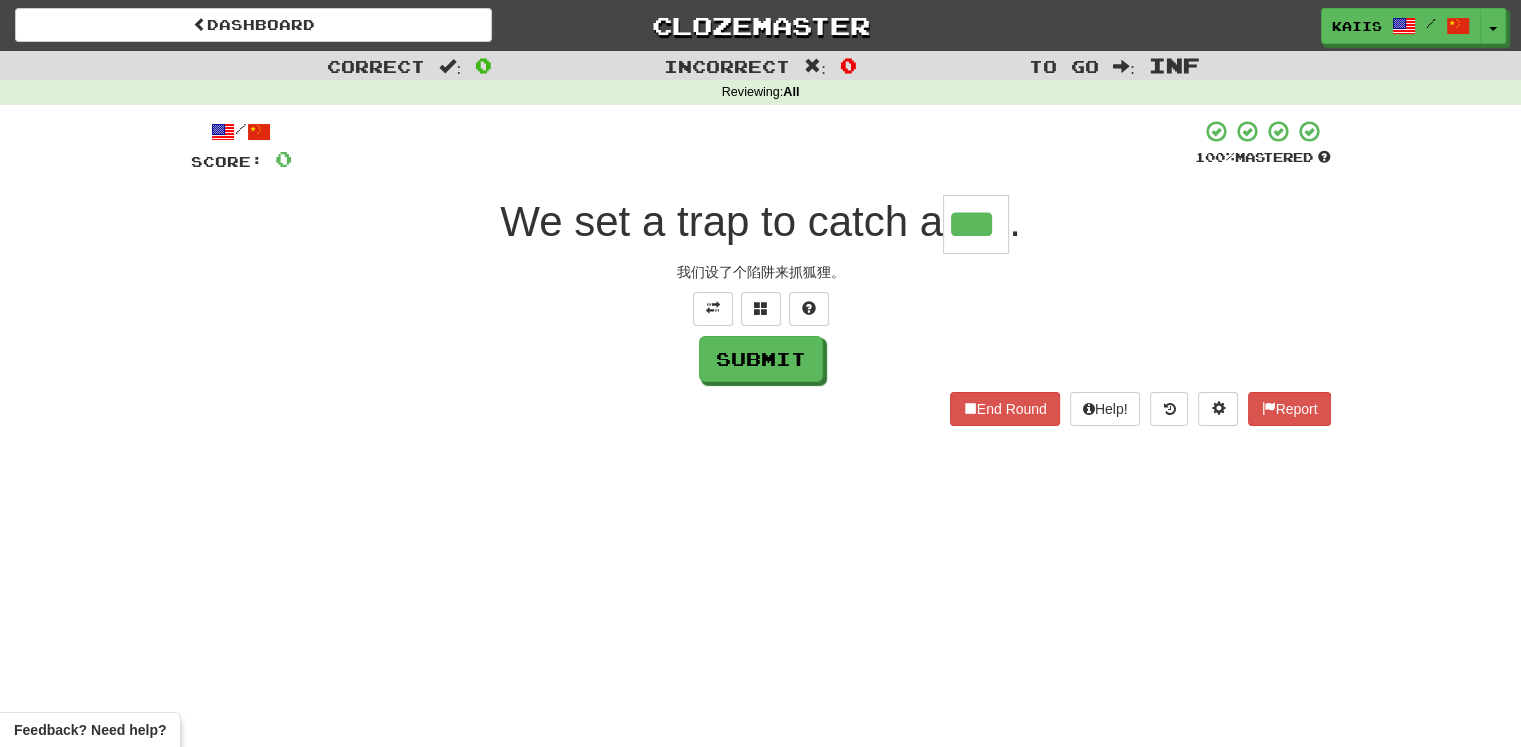type on "***" 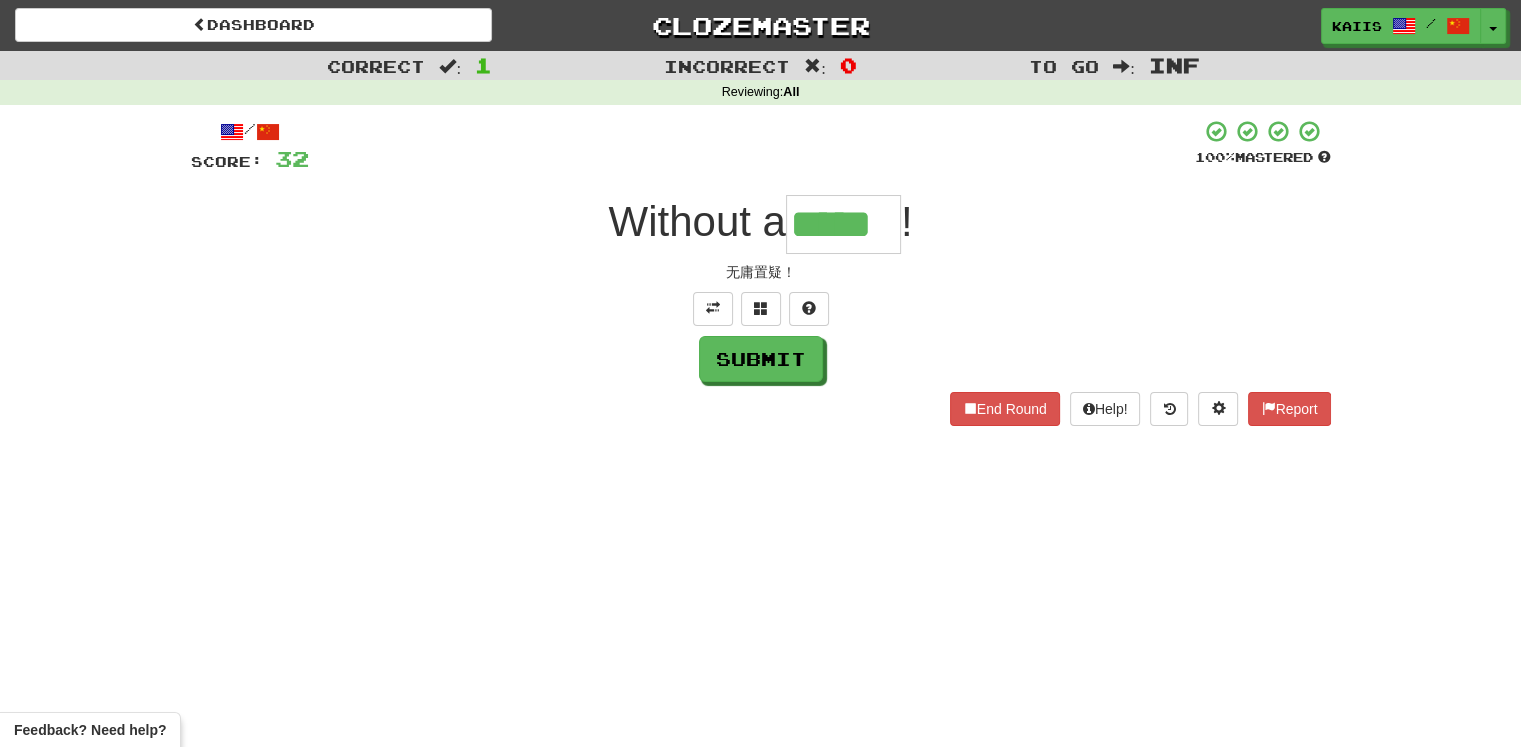 type on "*****" 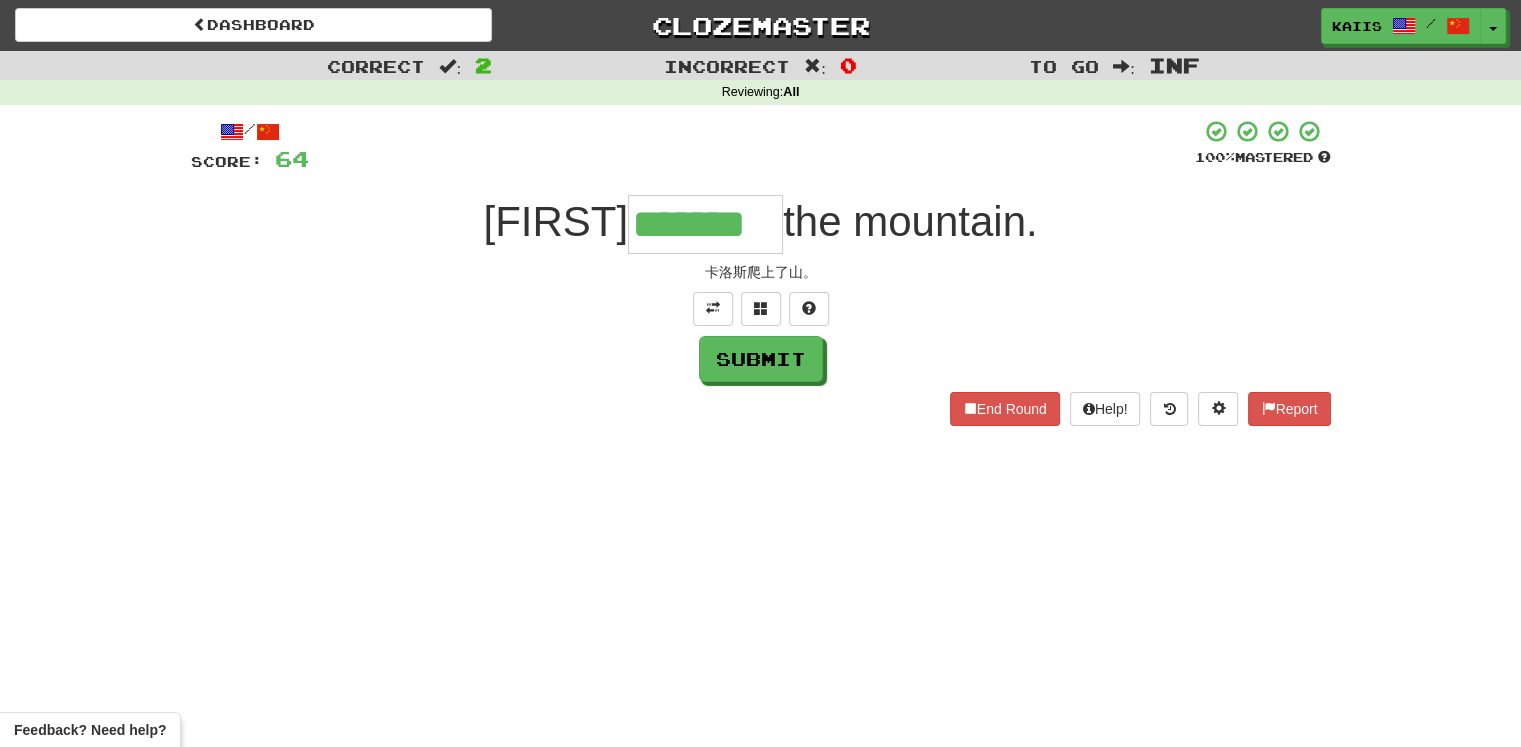 type on "*******" 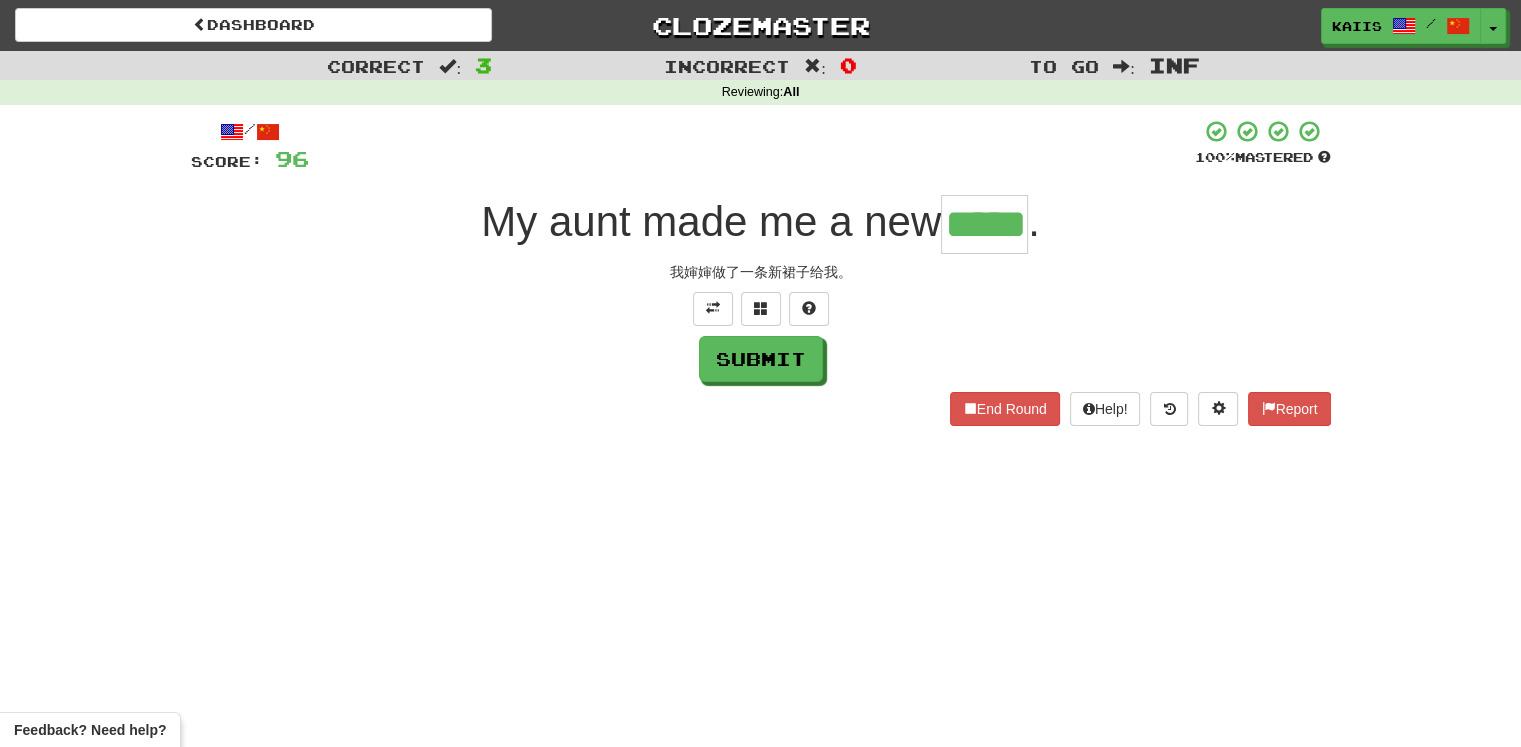 type on "*****" 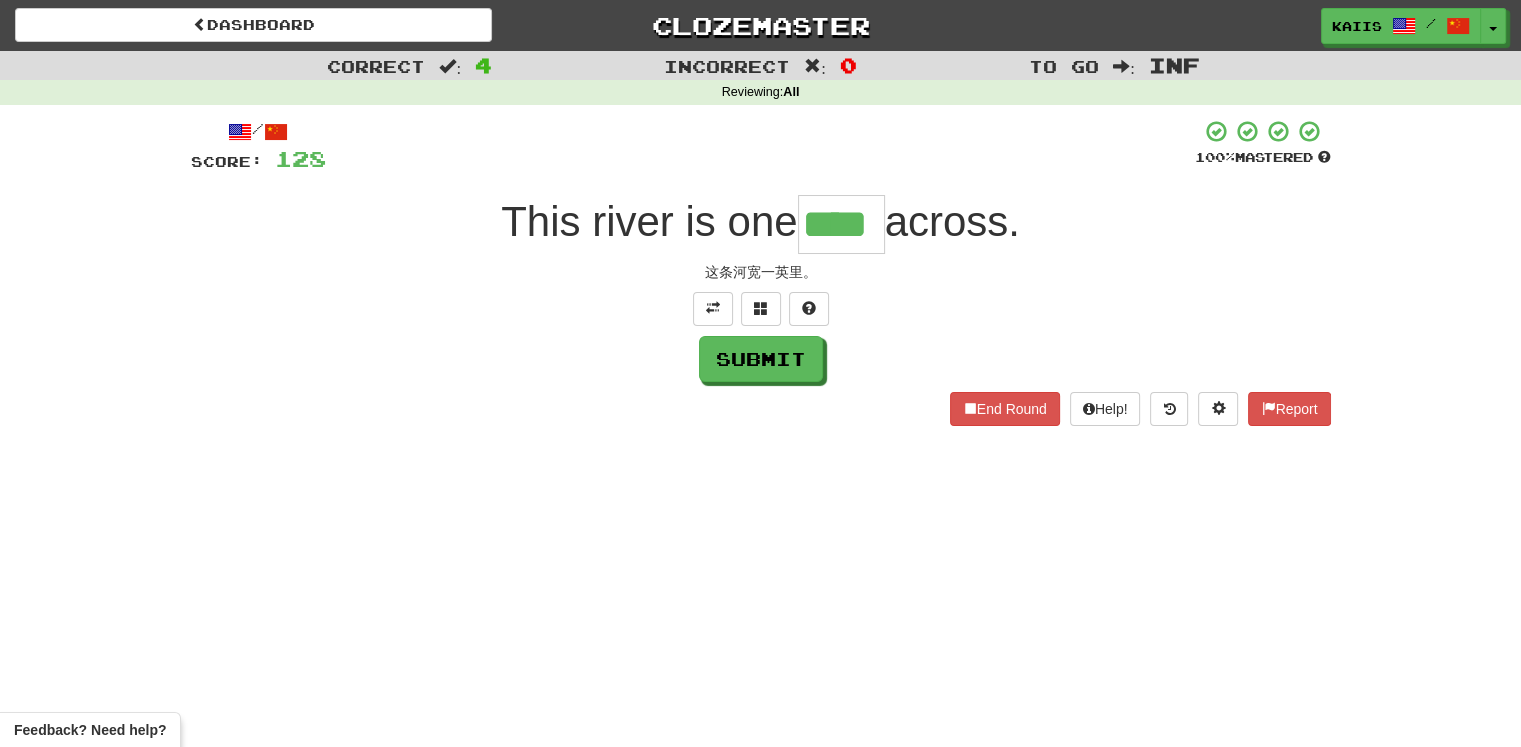 type on "****" 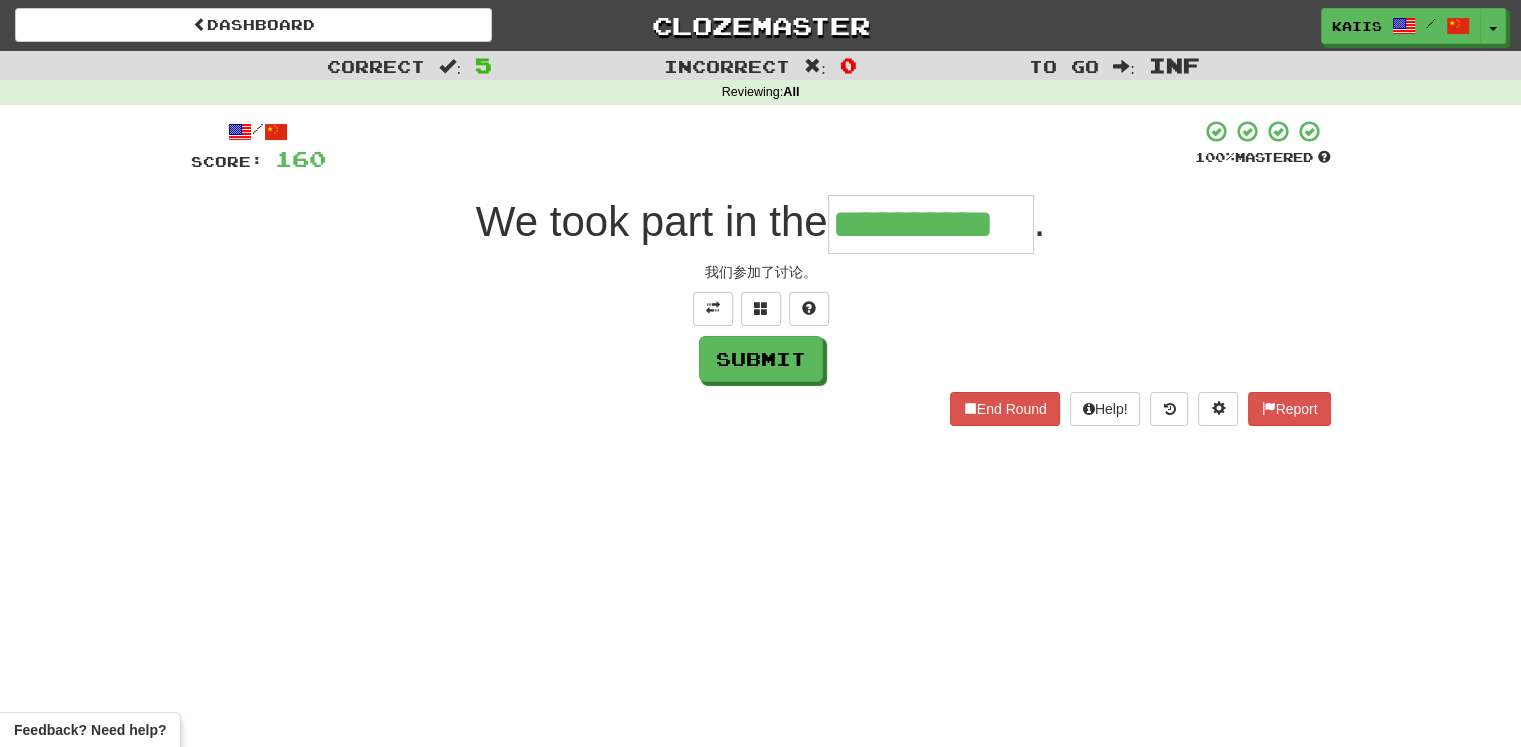 type on "**********" 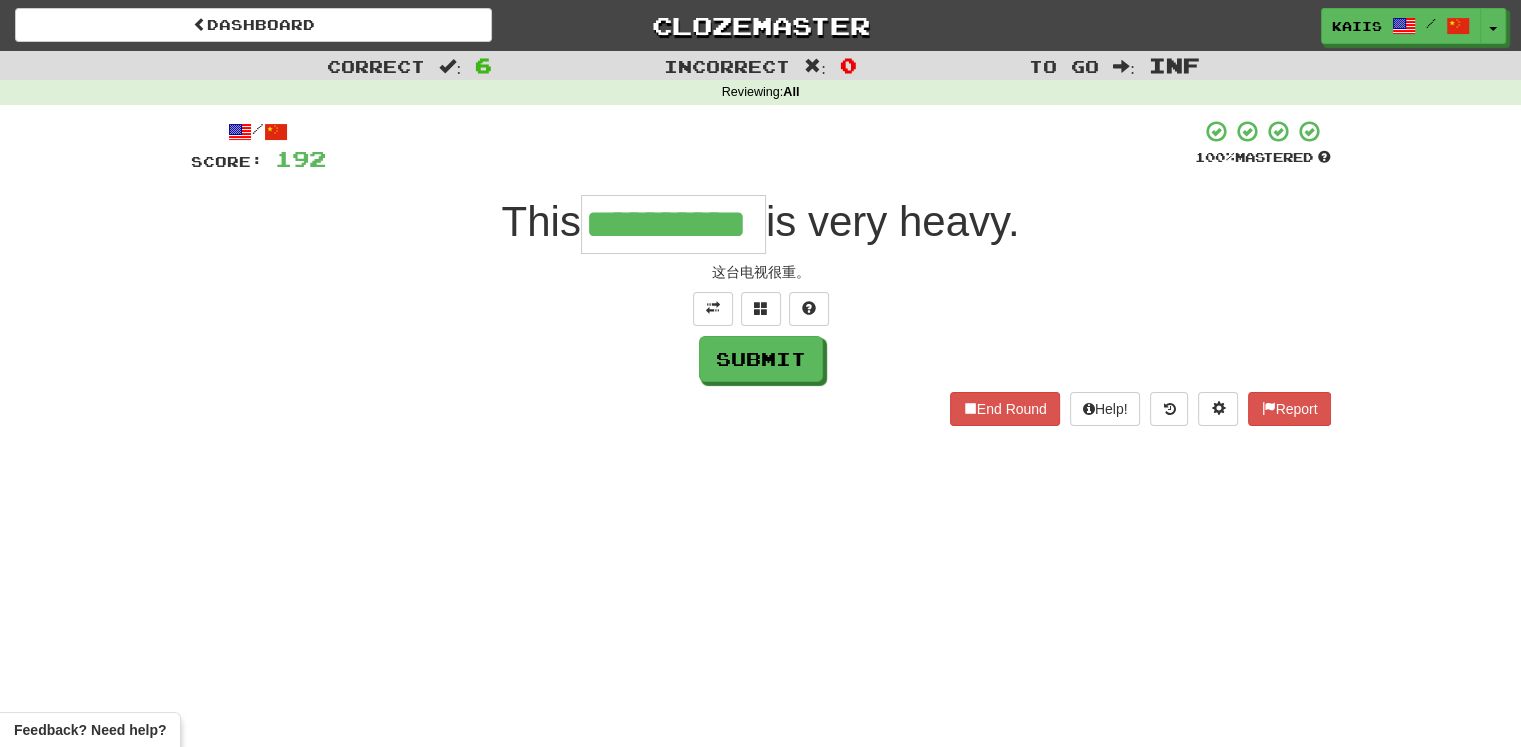 type on "**********" 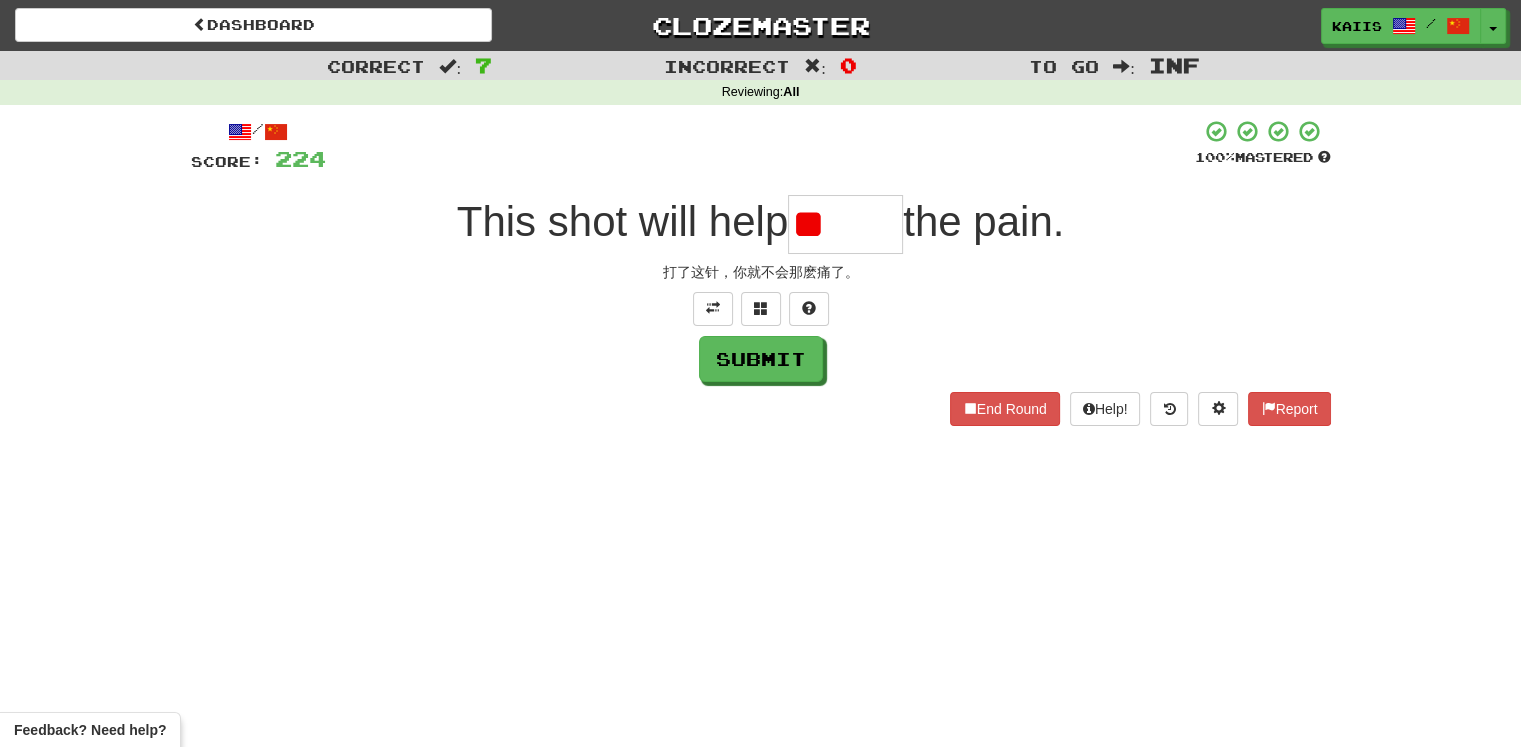 type on "*" 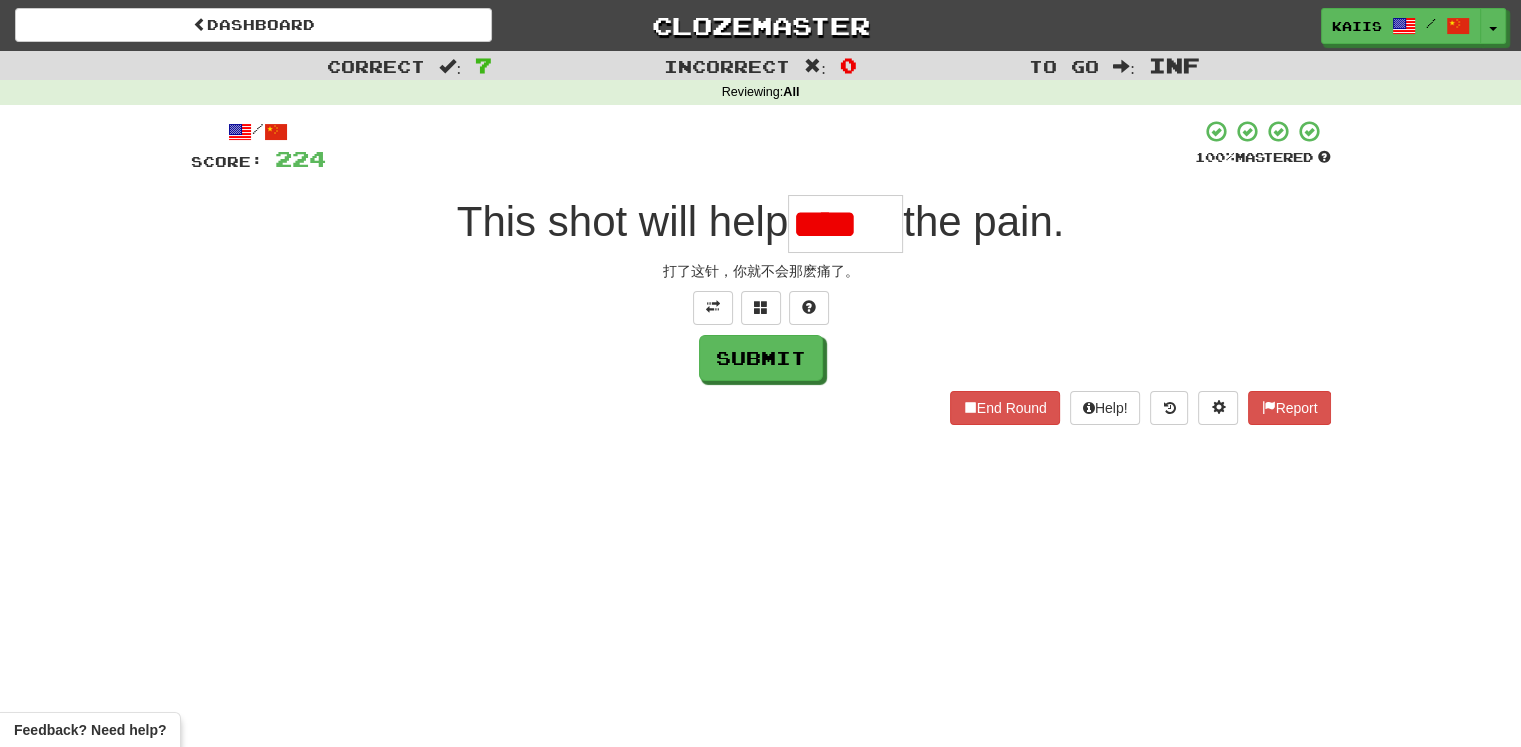scroll, scrollTop: 0, scrollLeft: 0, axis: both 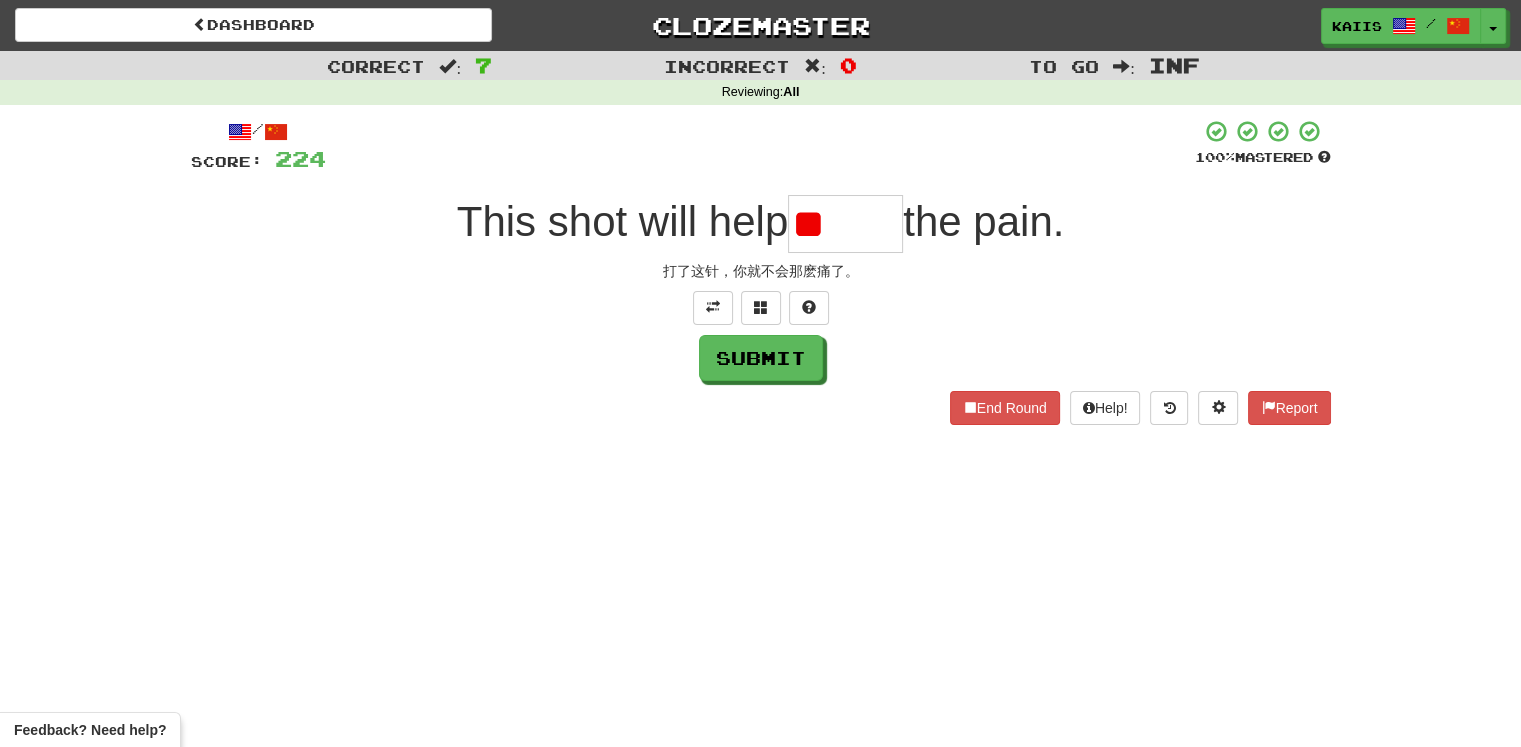 type on "*" 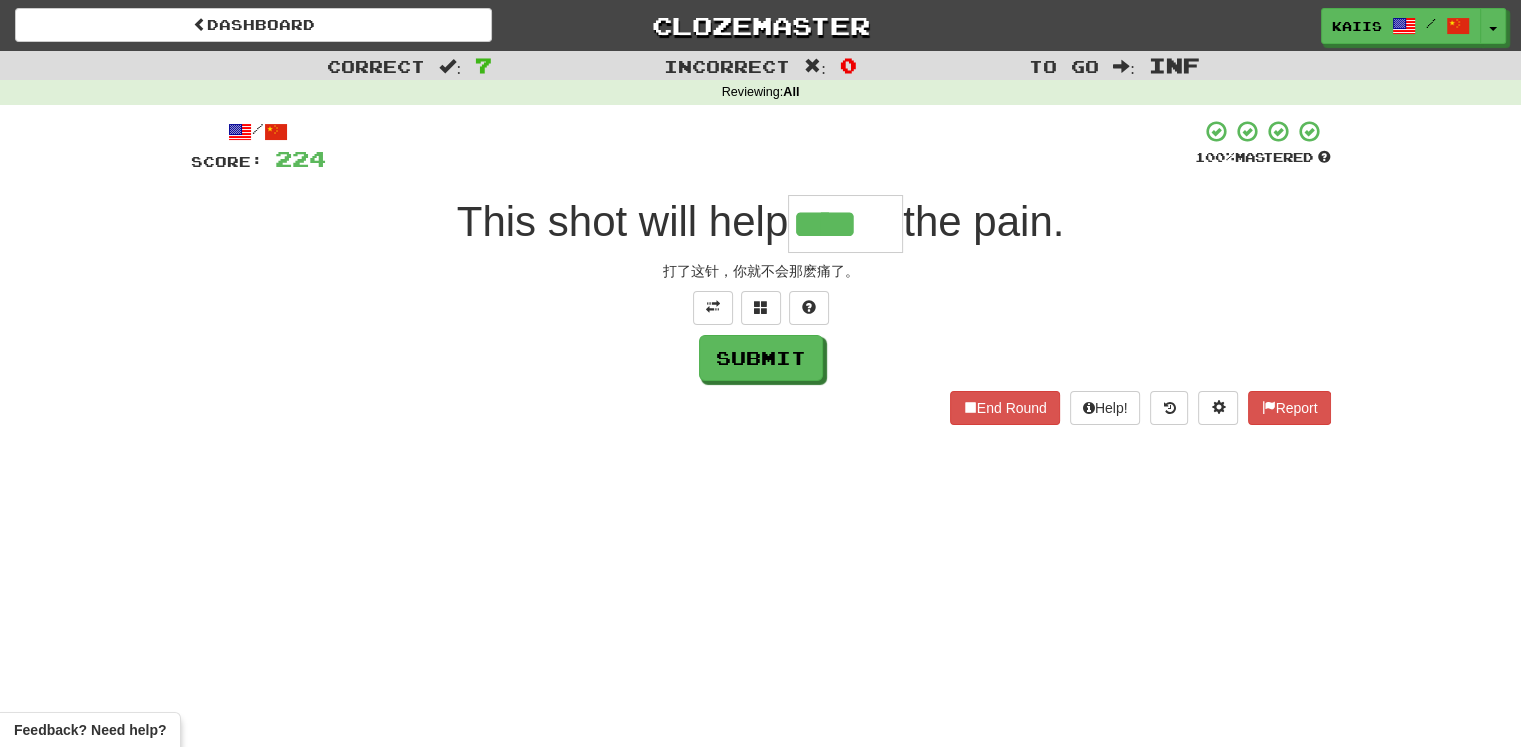type on "****" 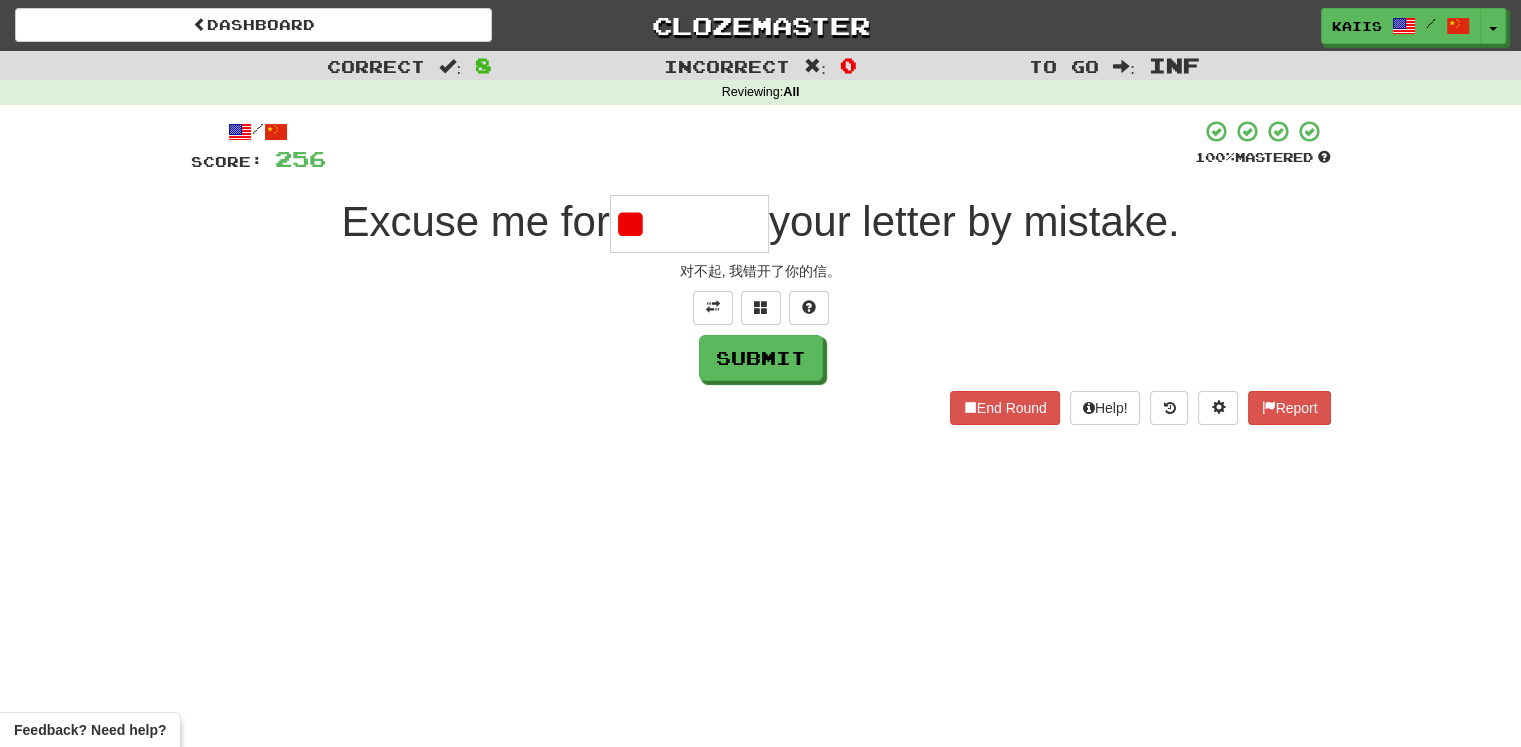 type on "*" 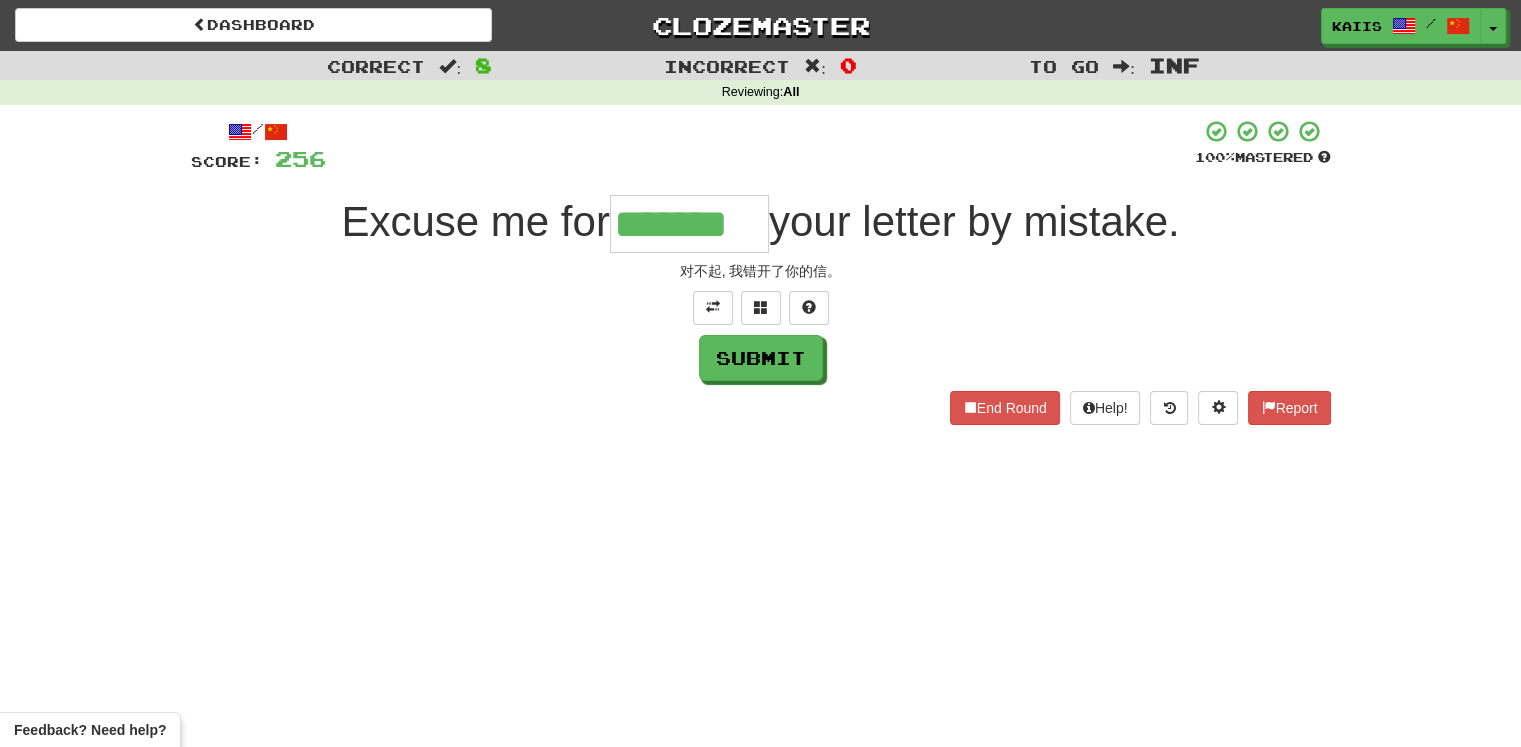 type on "*******" 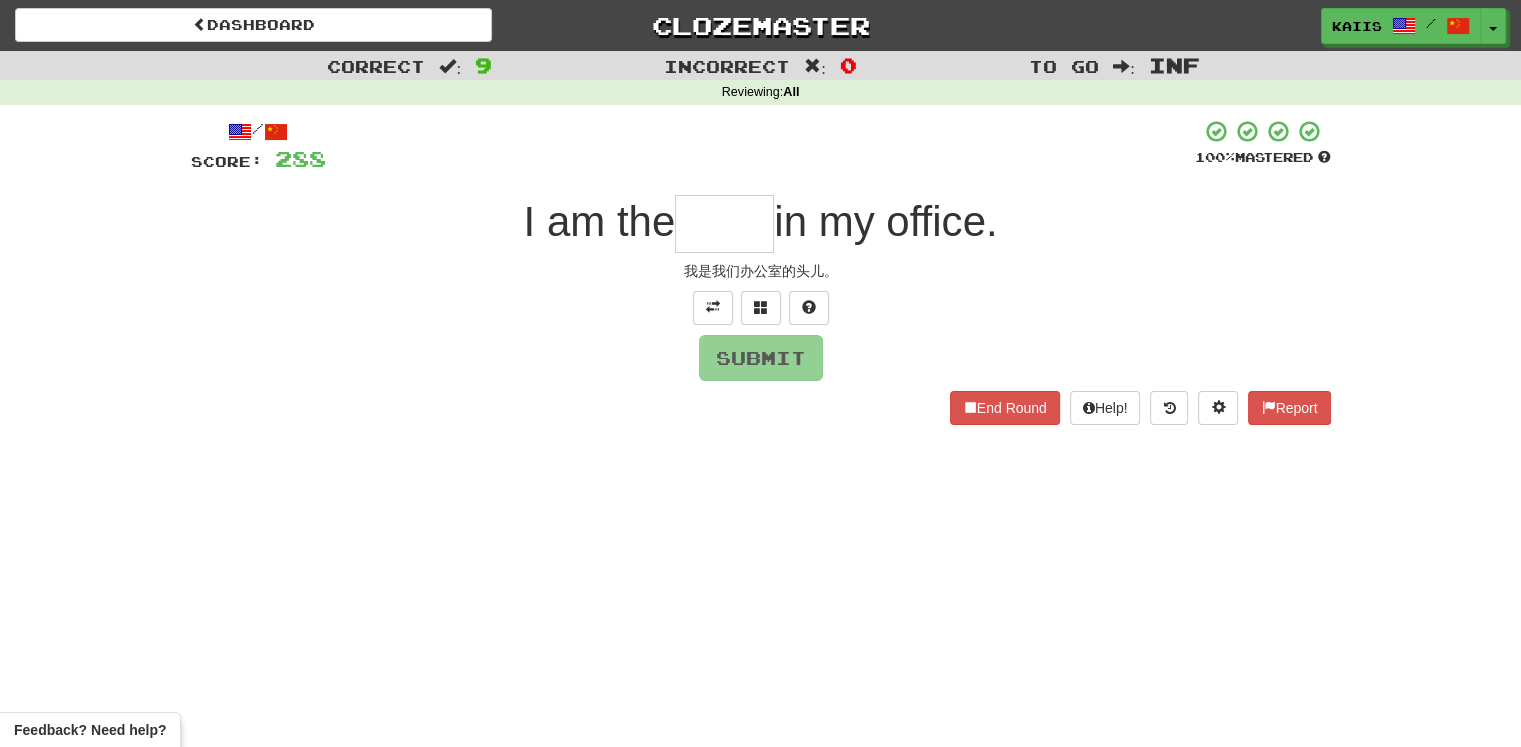 type on "*" 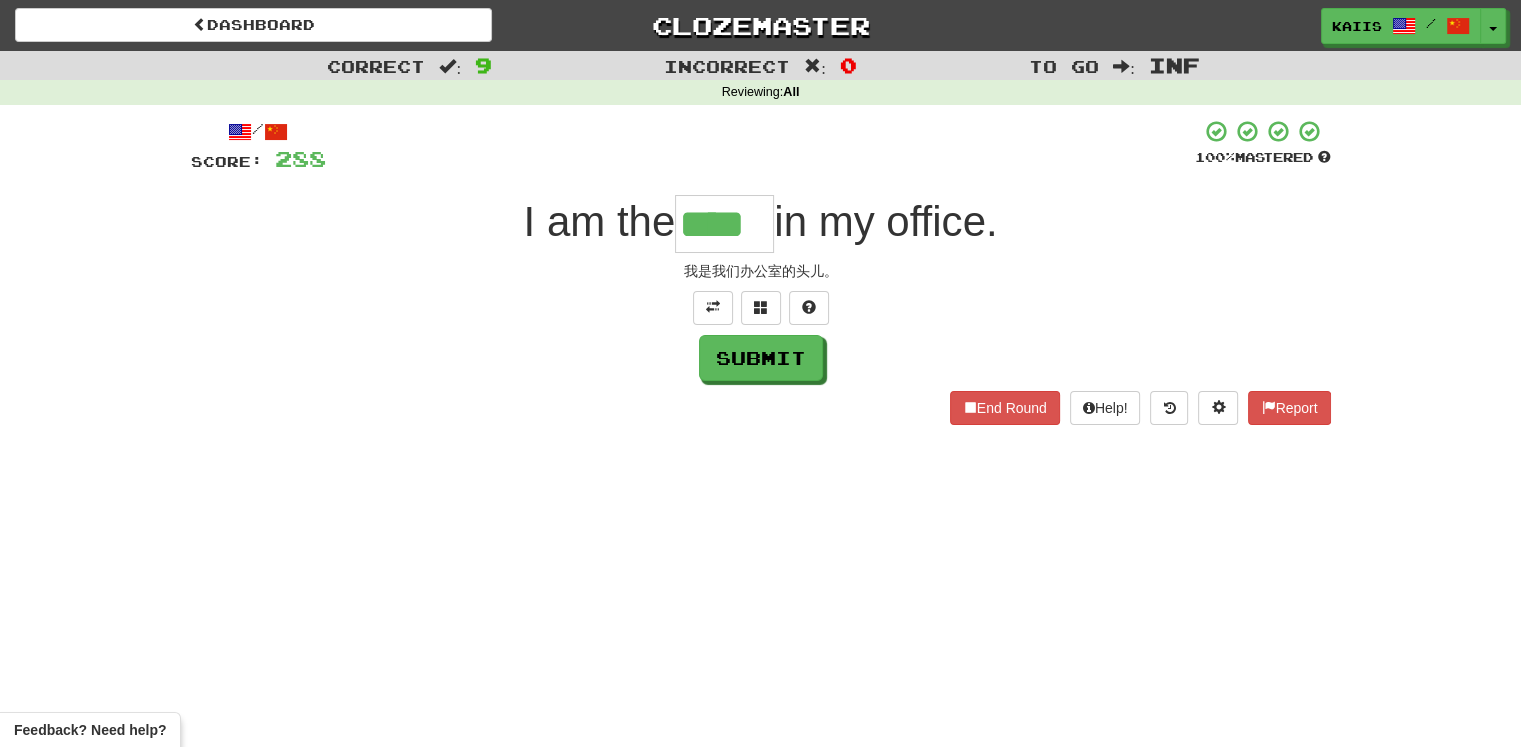 type on "****" 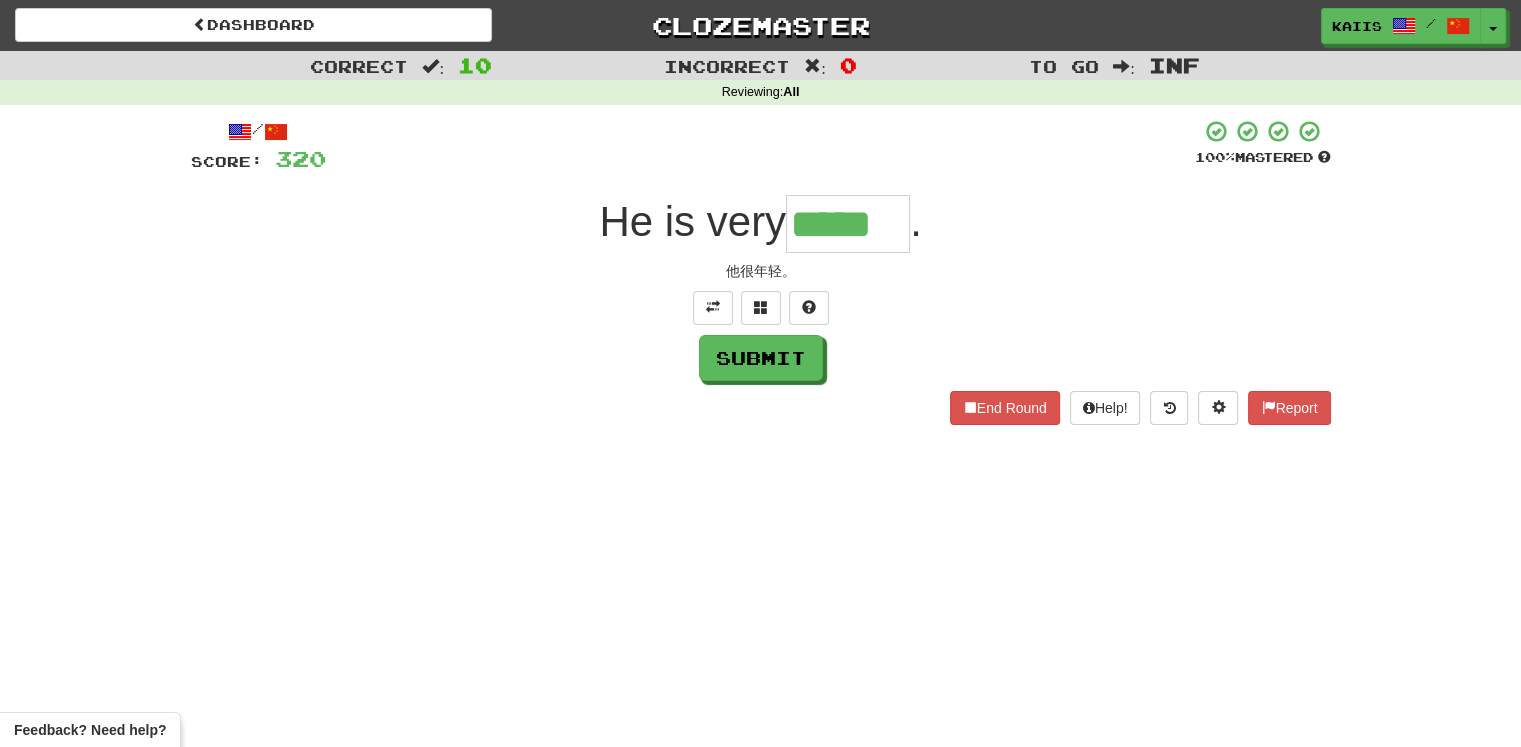 type on "*****" 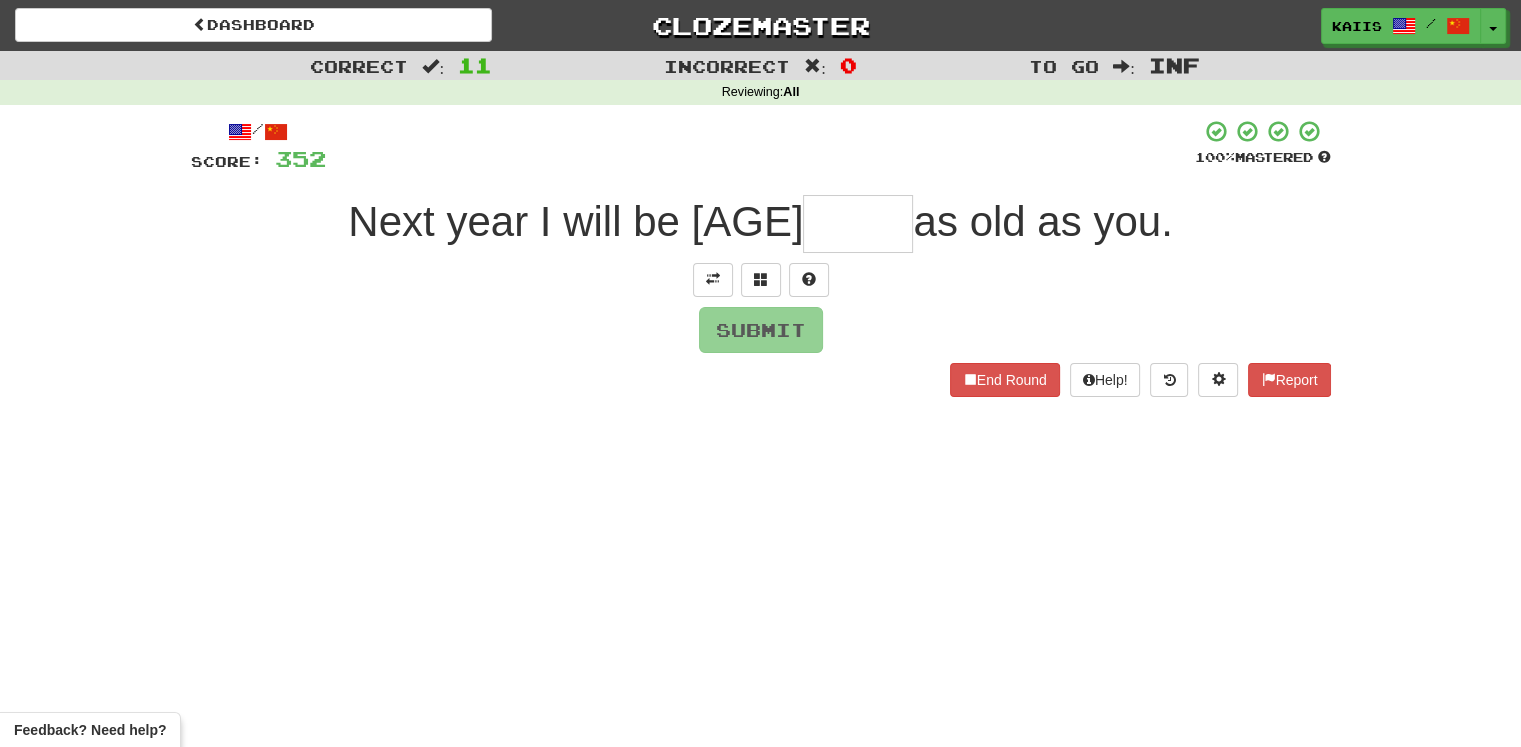 click at bounding box center (858, 224) 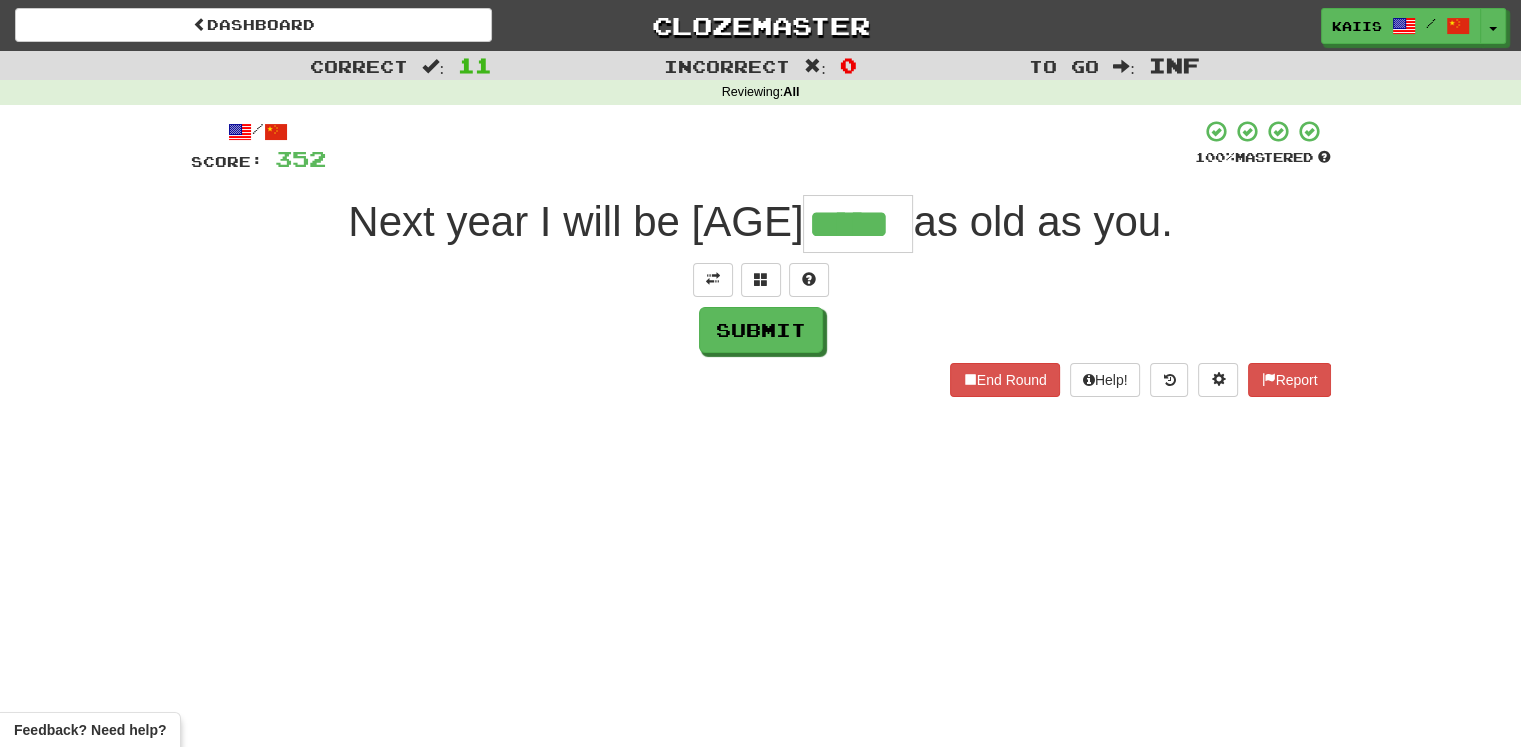 type on "*****" 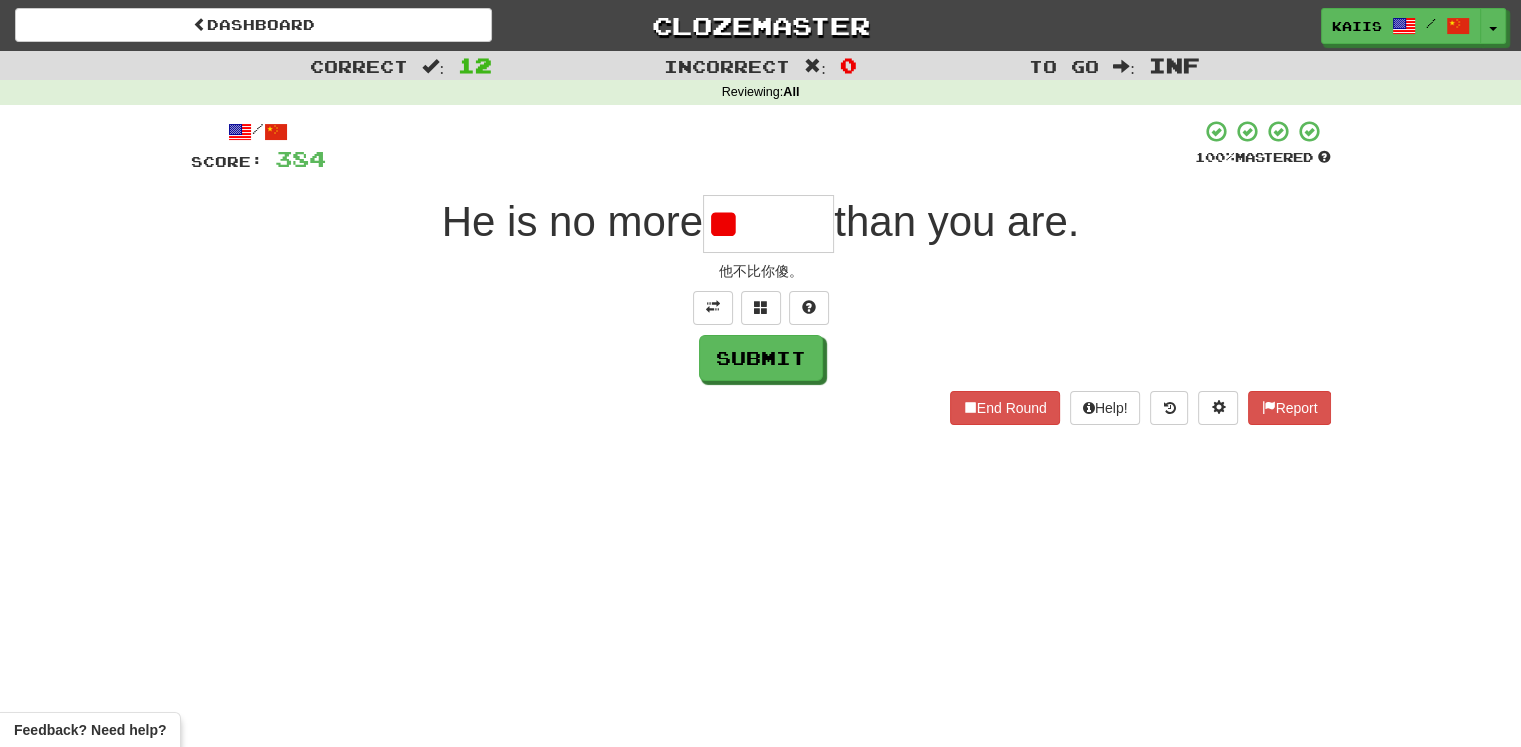 type on "*" 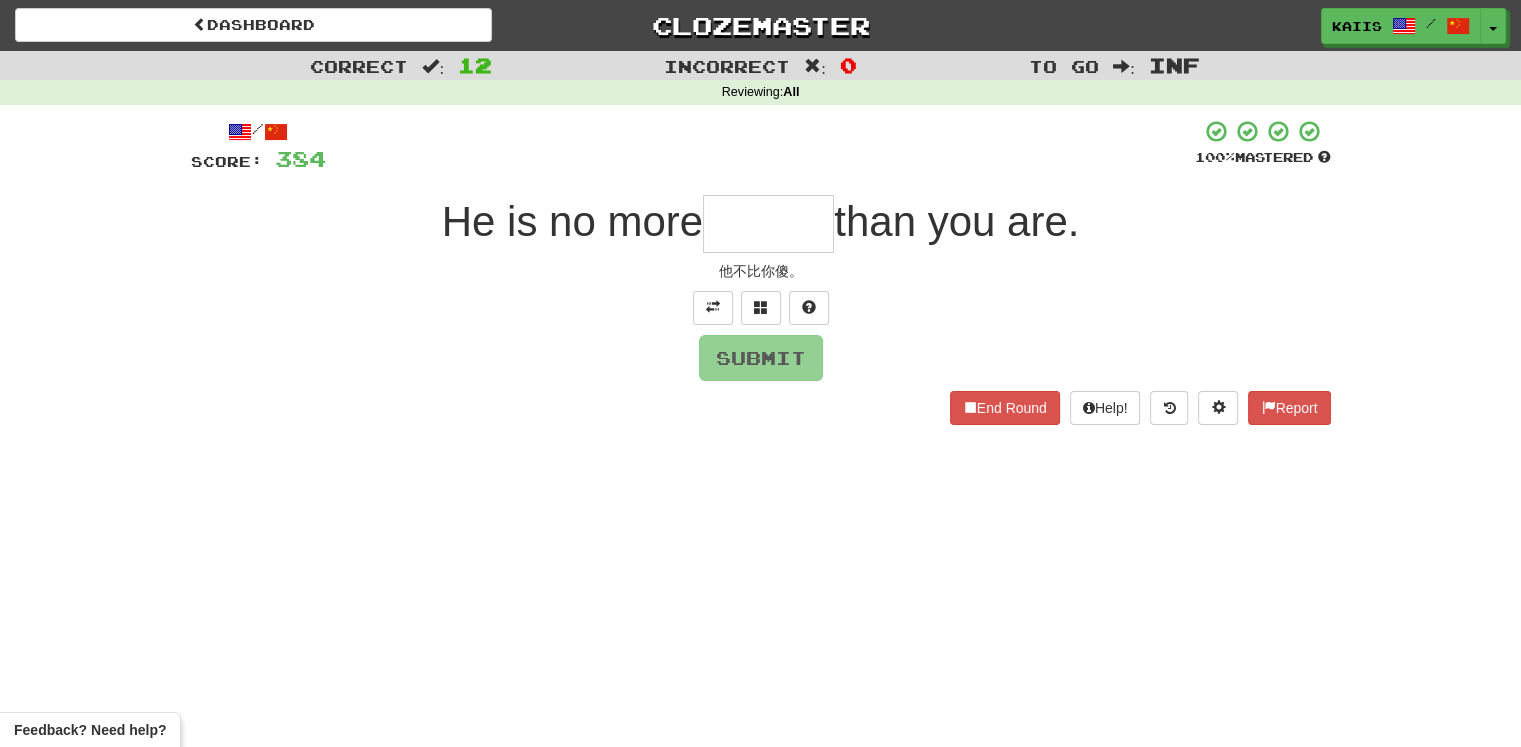 type on "*" 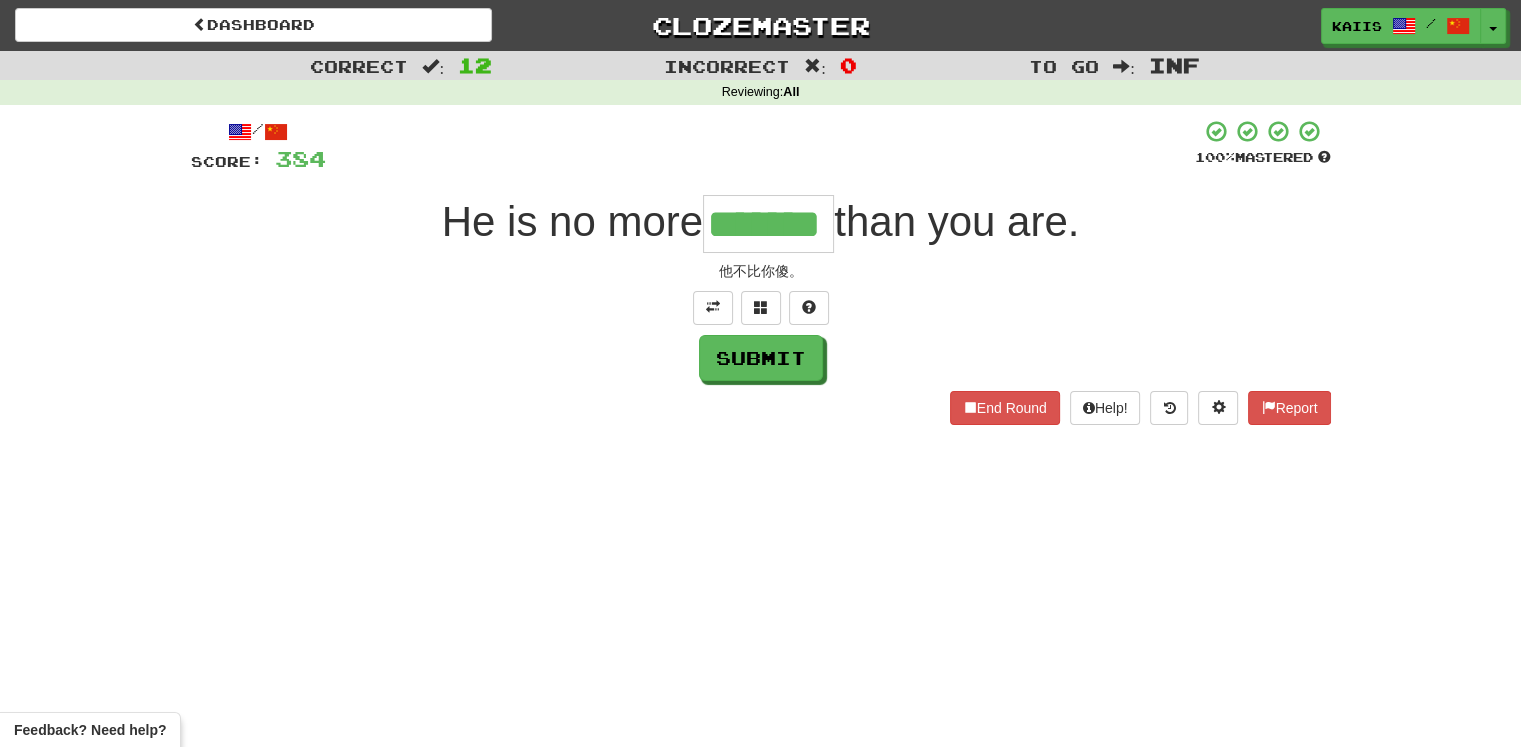 type on "*******" 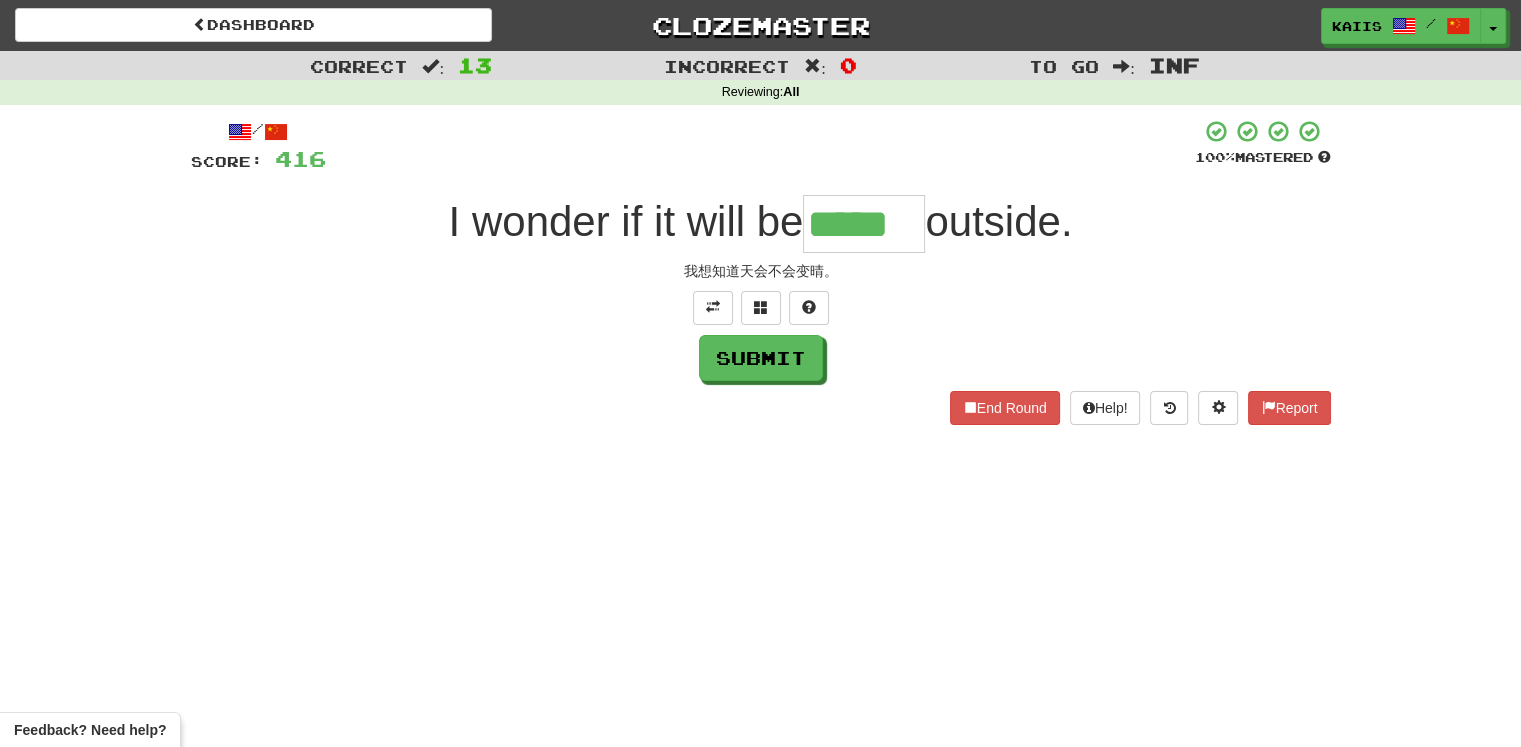 type on "*****" 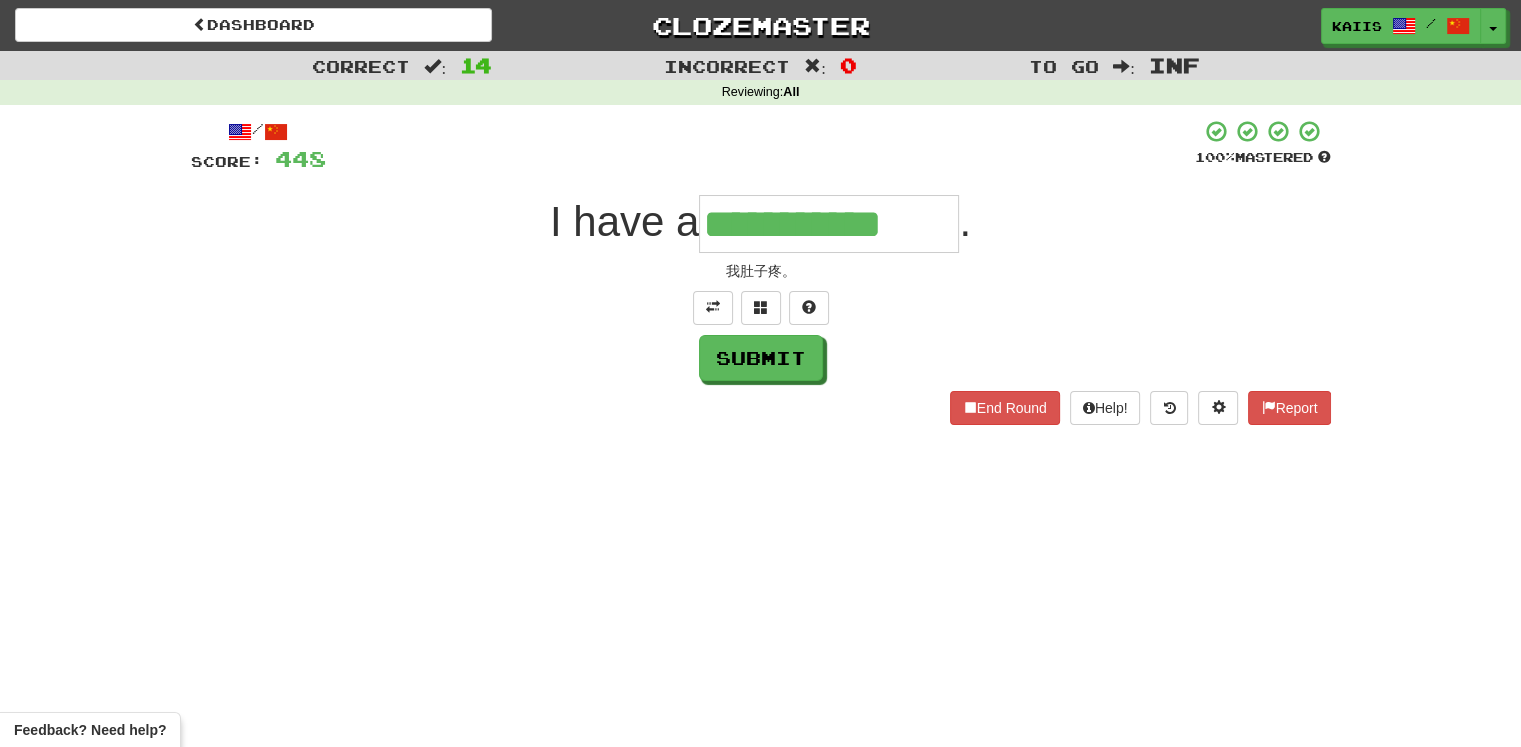 type on "**********" 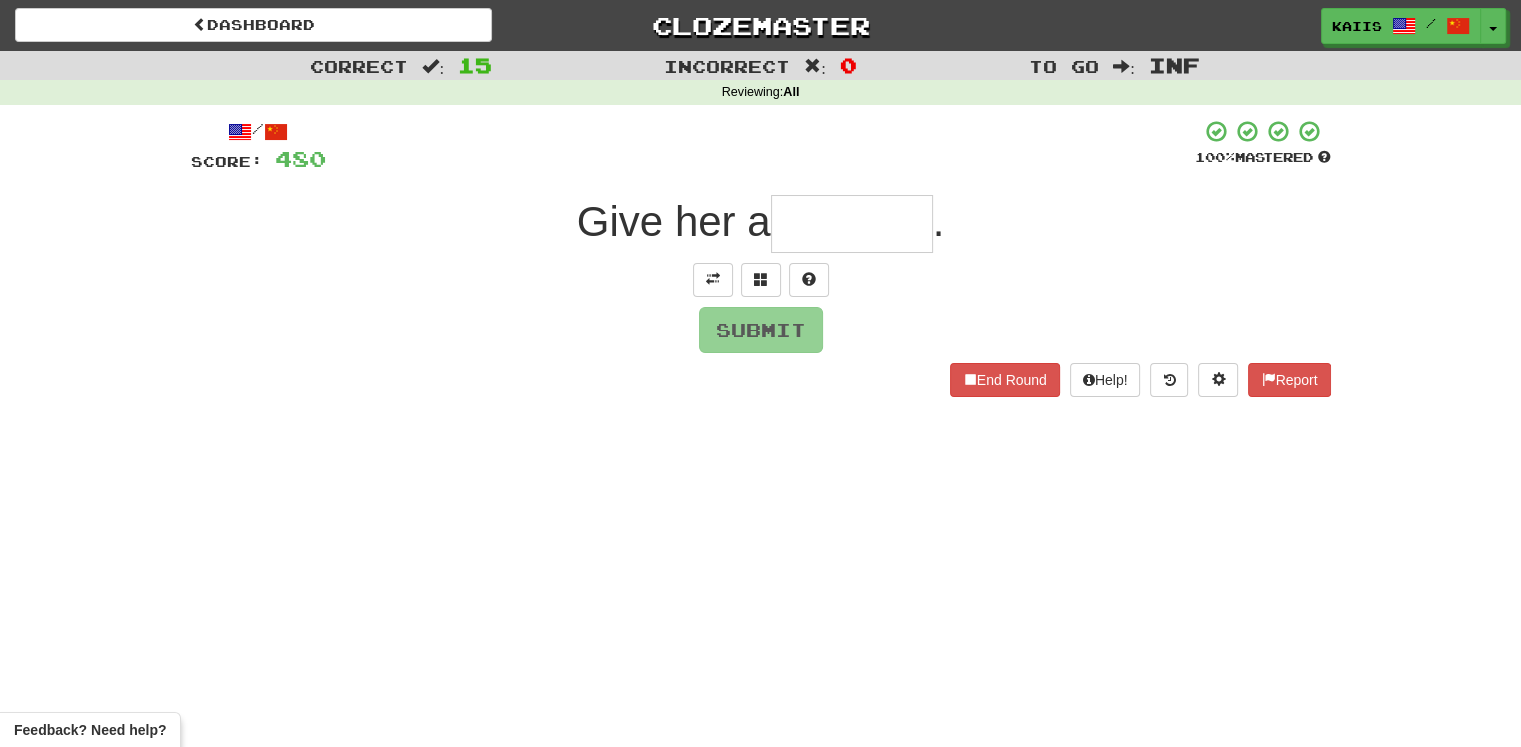 click at bounding box center [852, 224] 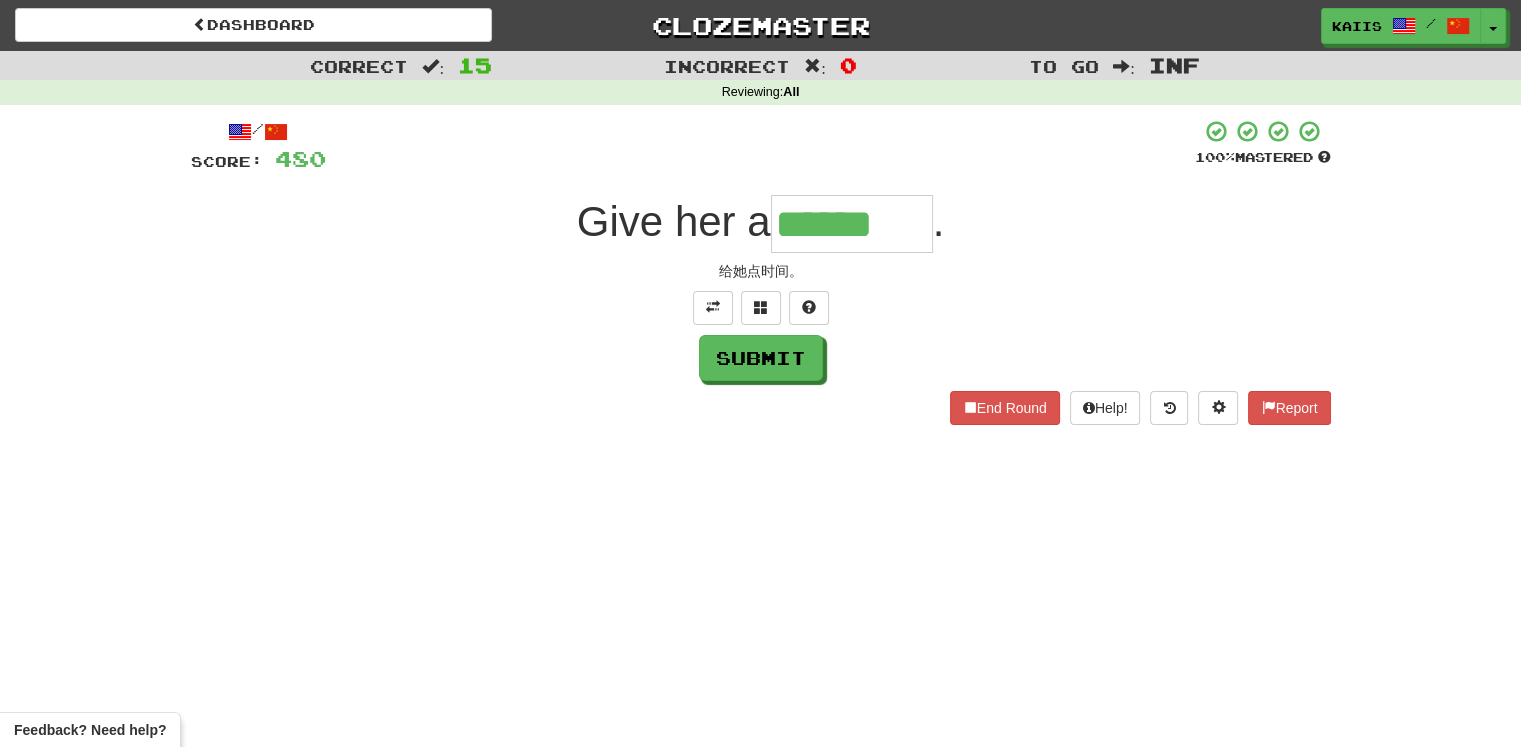 type on "******" 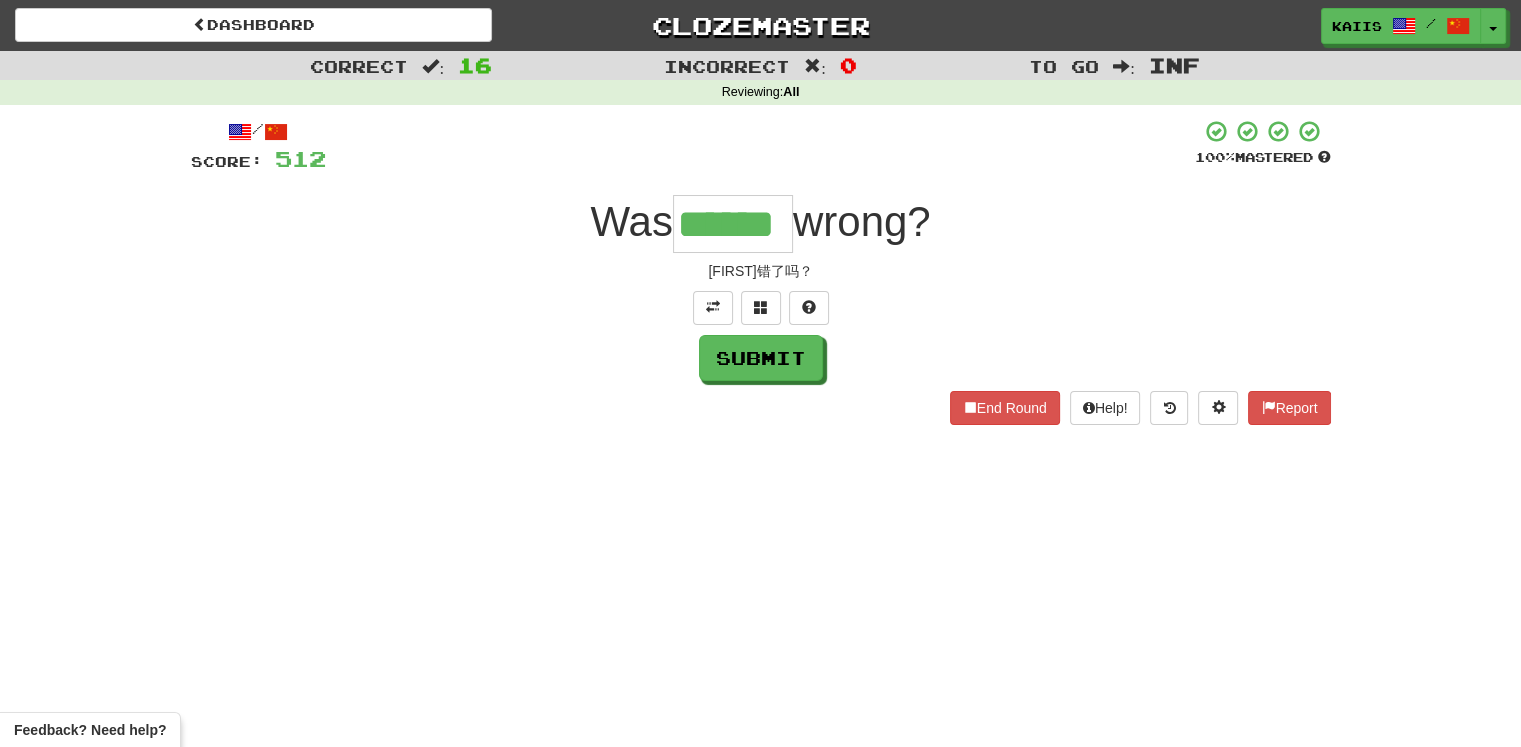 type on "******" 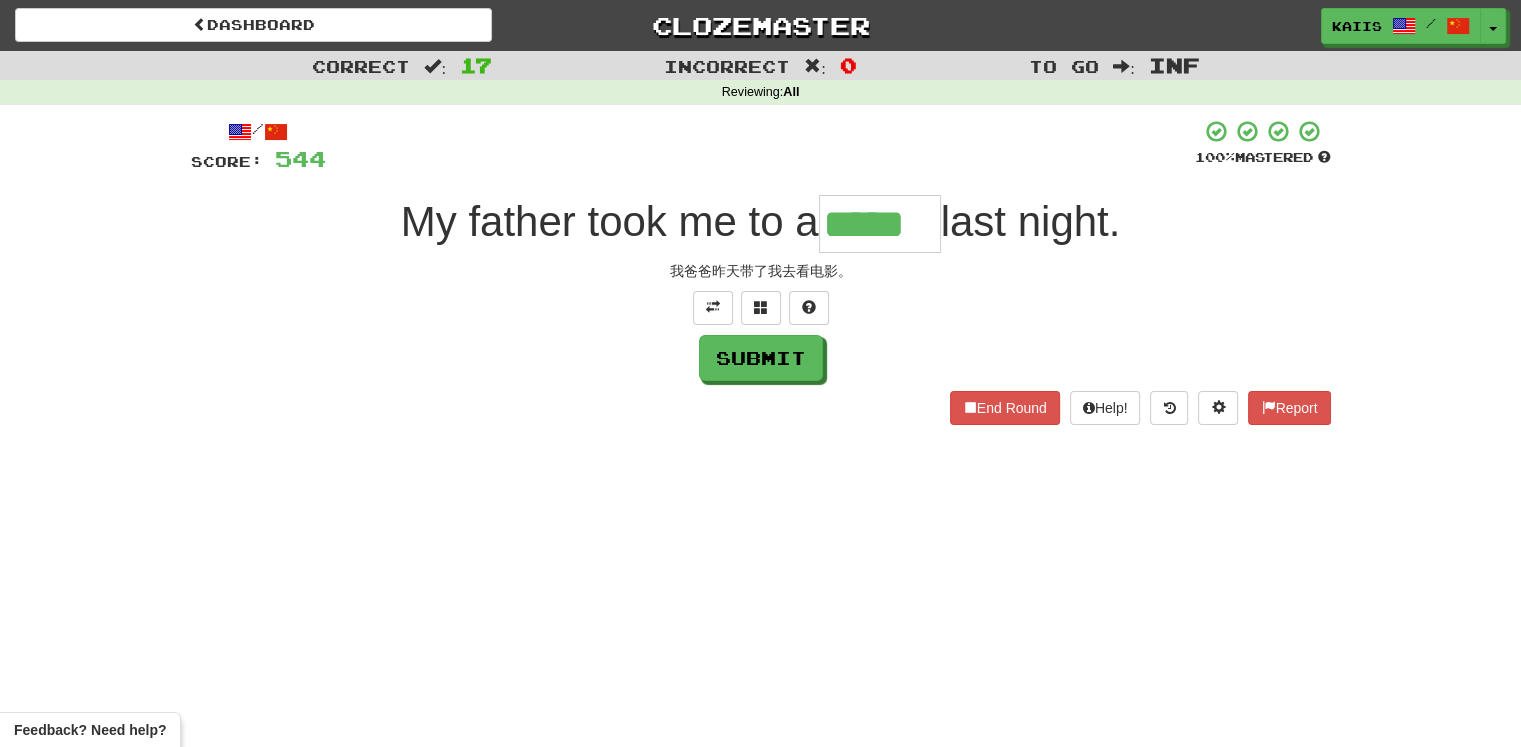 type on "*****" 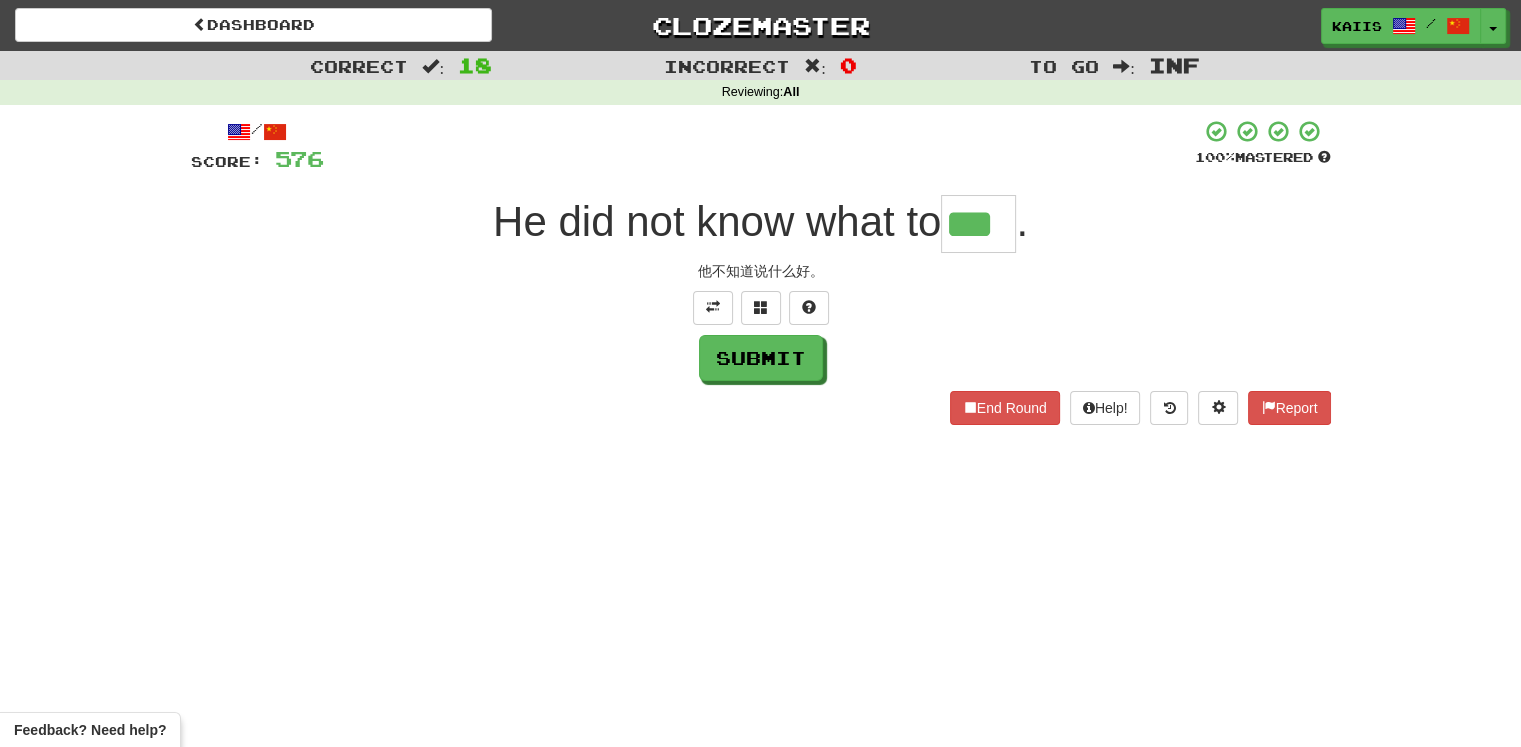 type on "***" 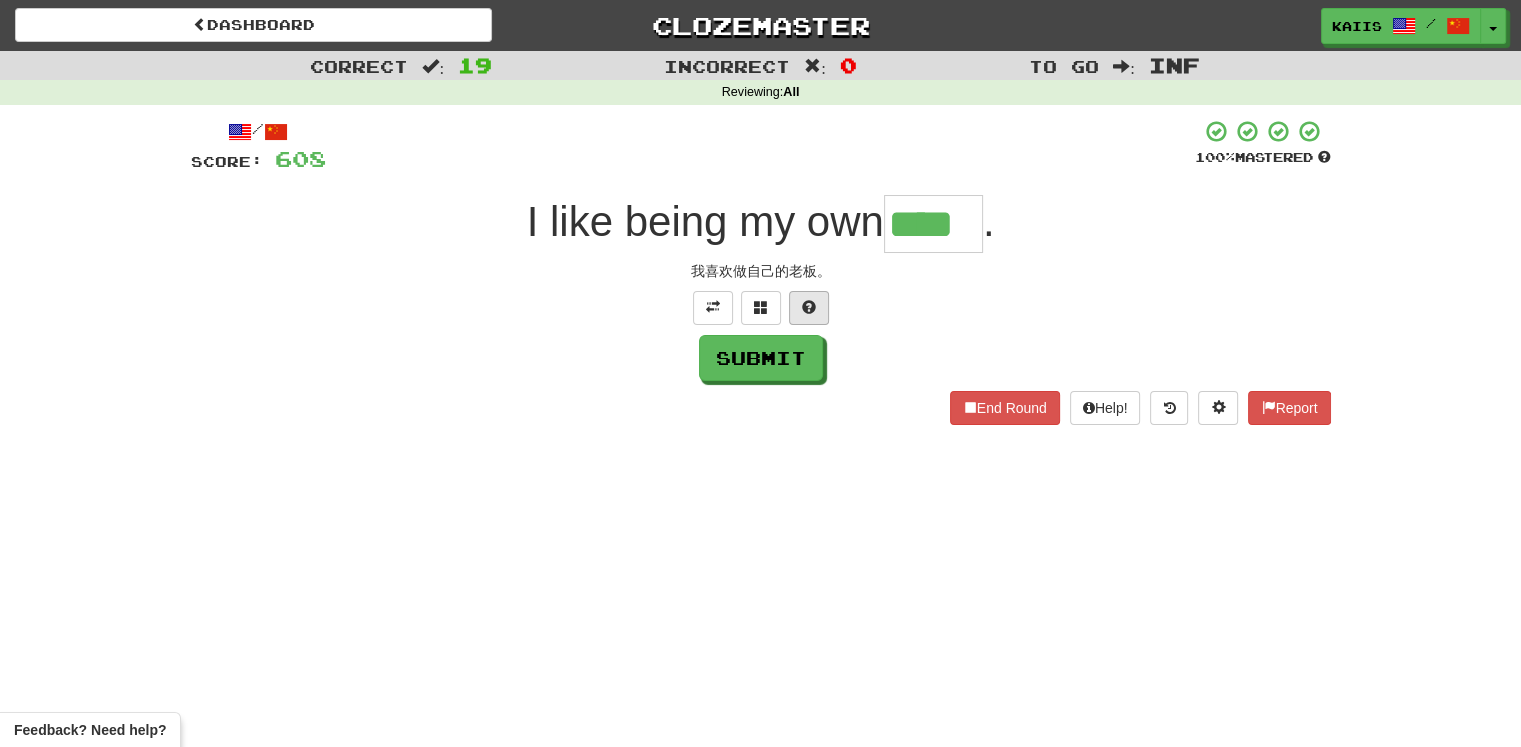 type on "****" 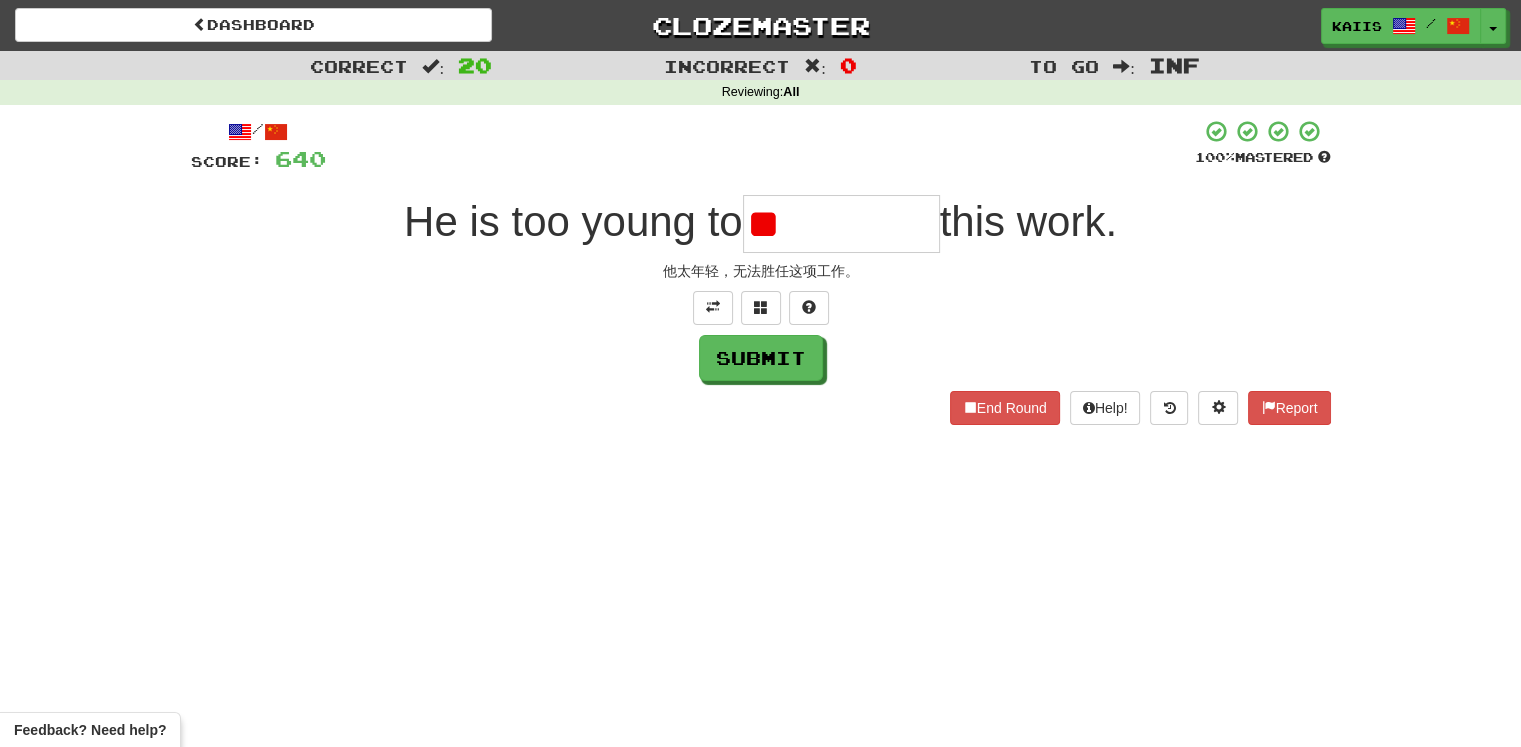 type on "*" 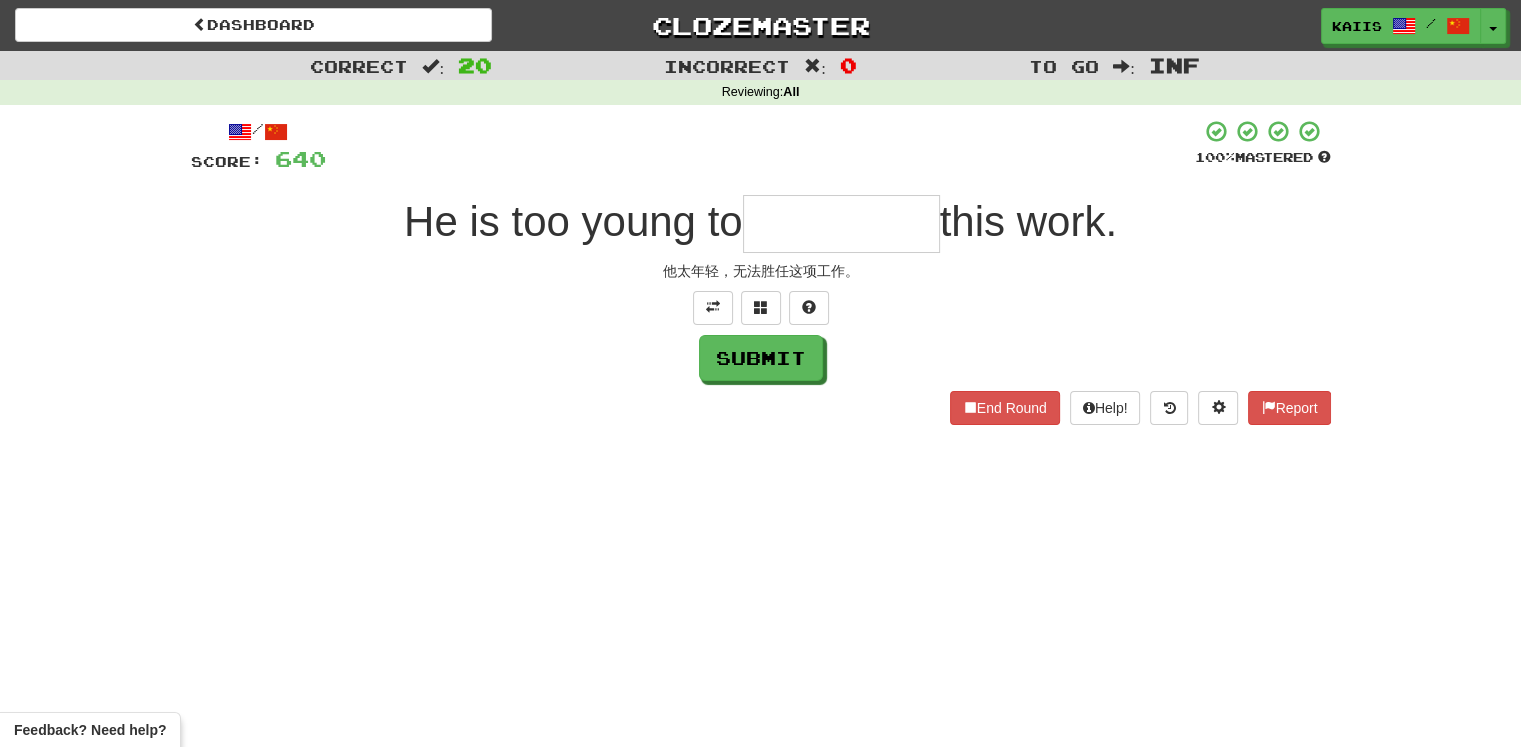 type on "*" 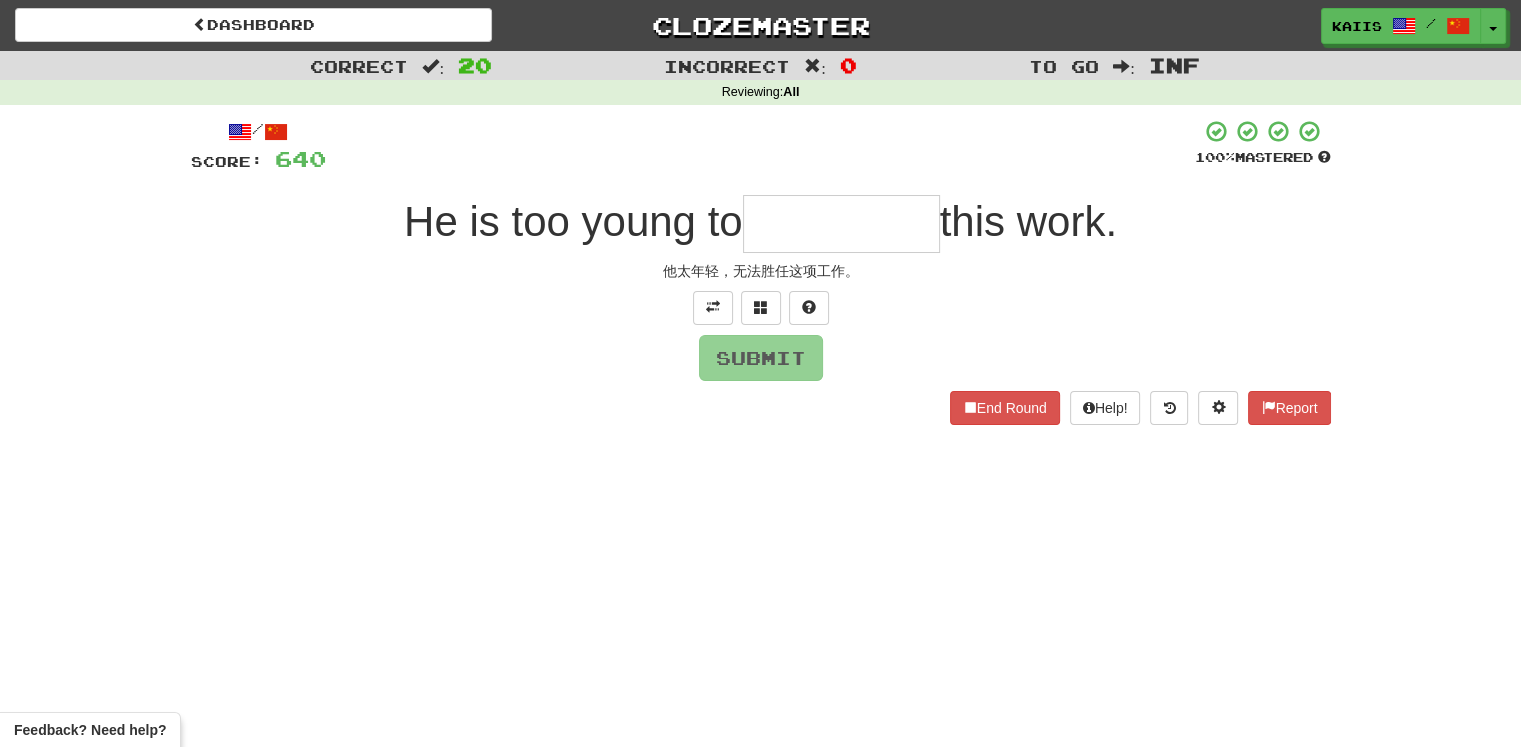 type on "*********" 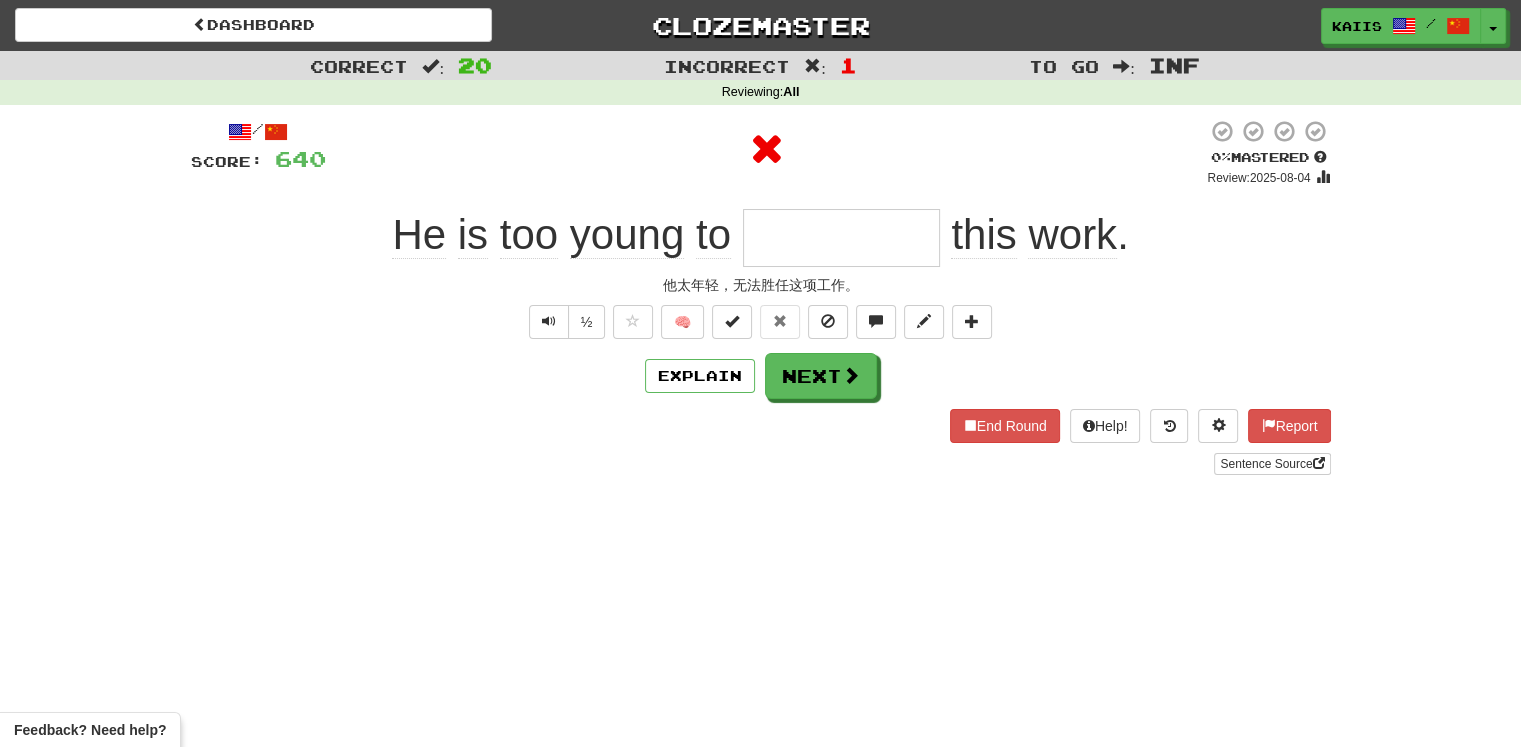 type on "*" 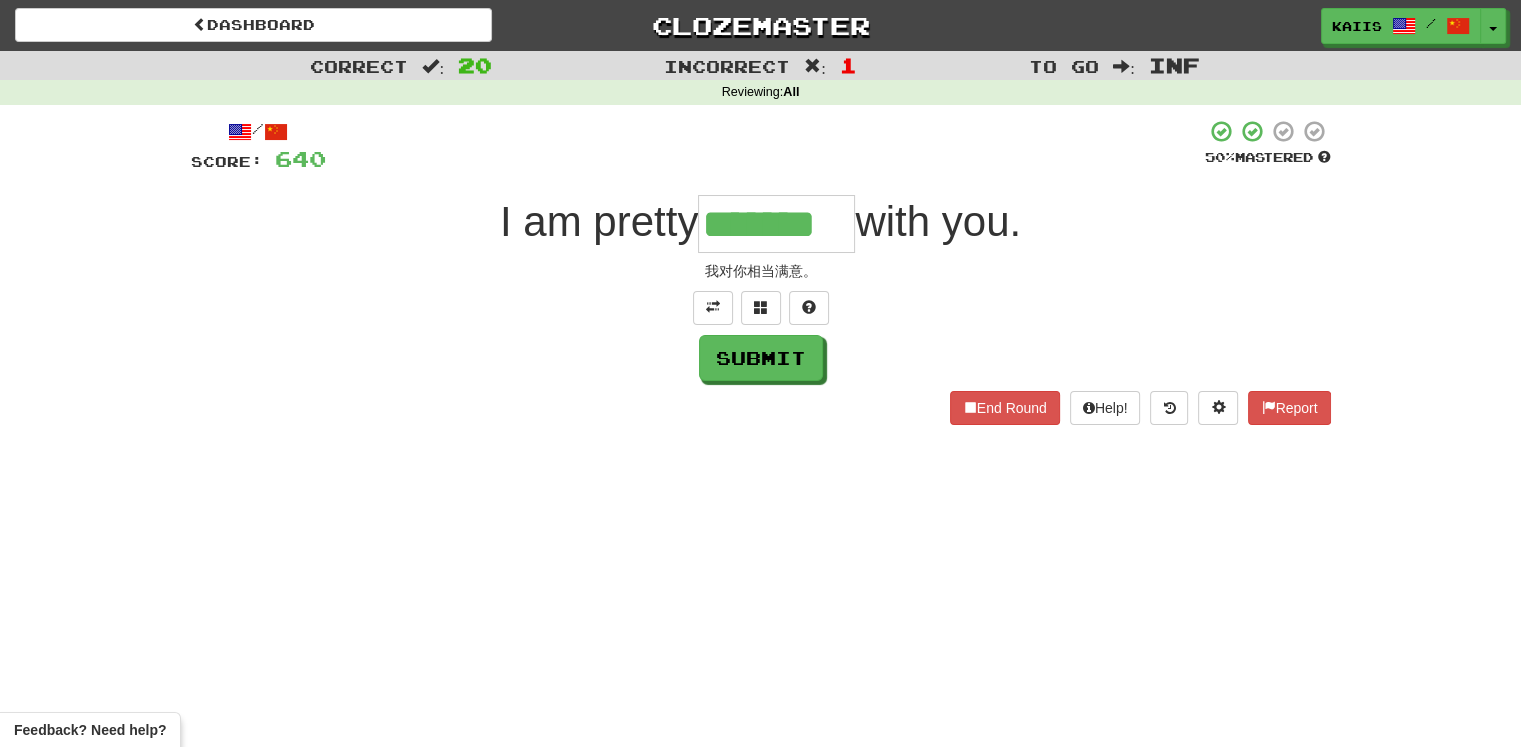 type on "*******" 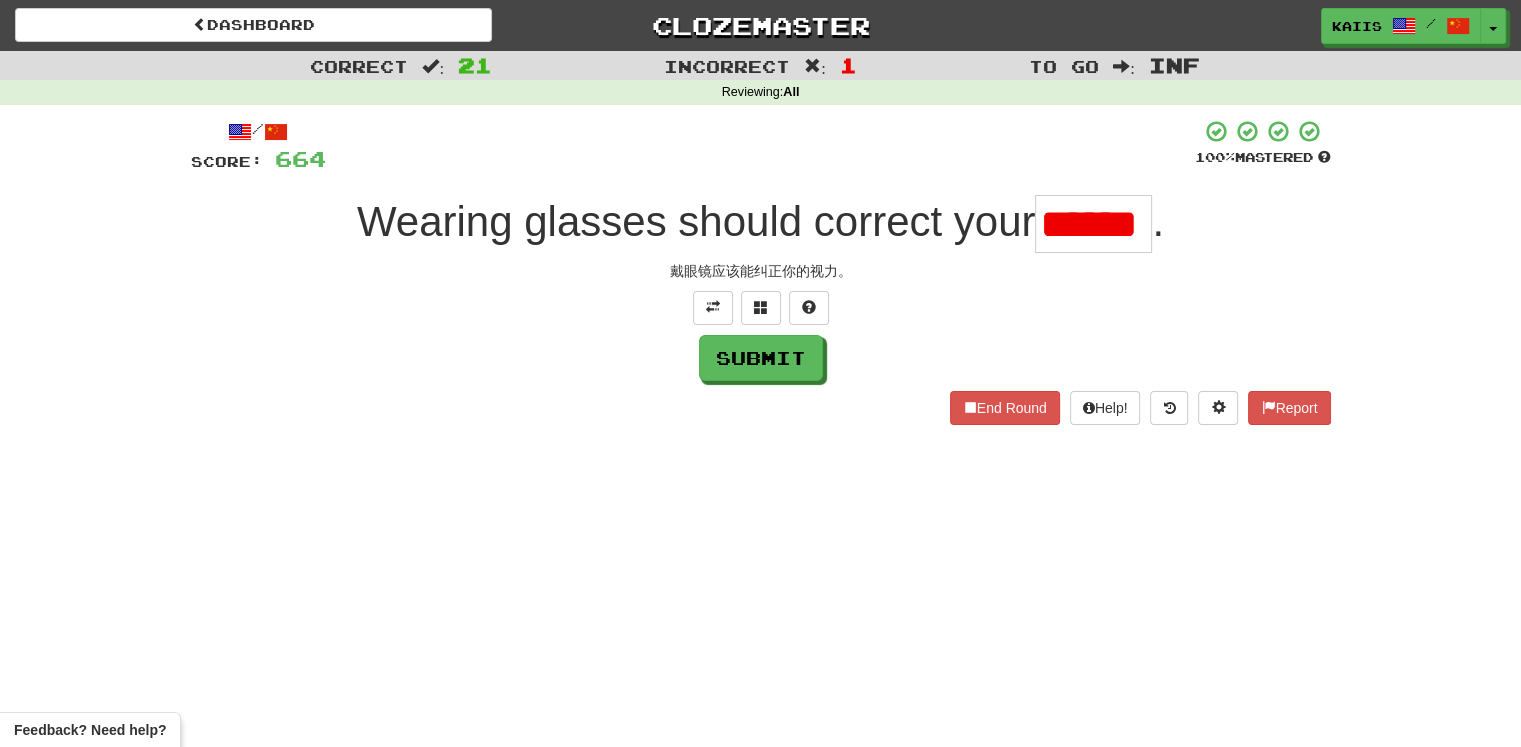 scroll, scrollTop: 0, scrollLeft: 0, axis: both 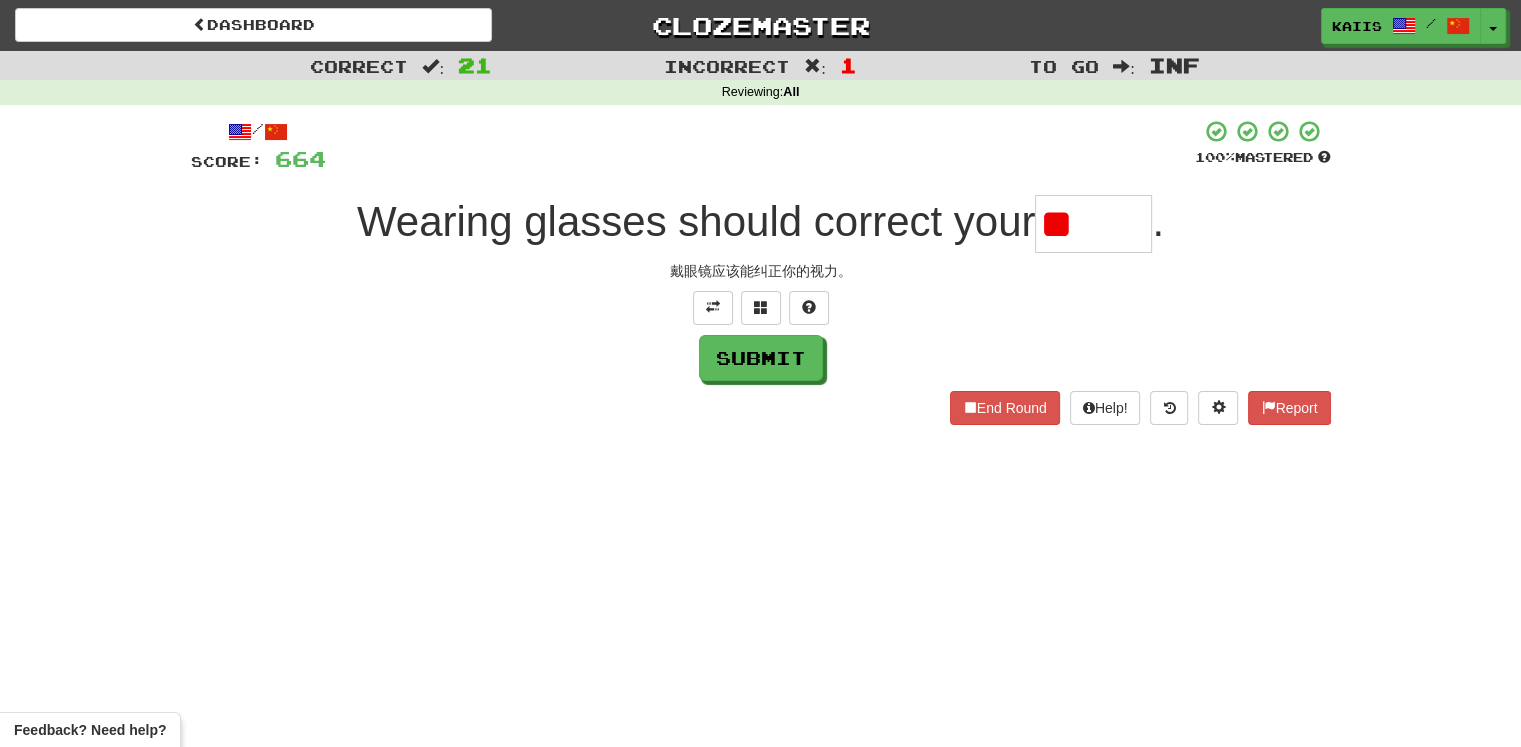 type on "*" 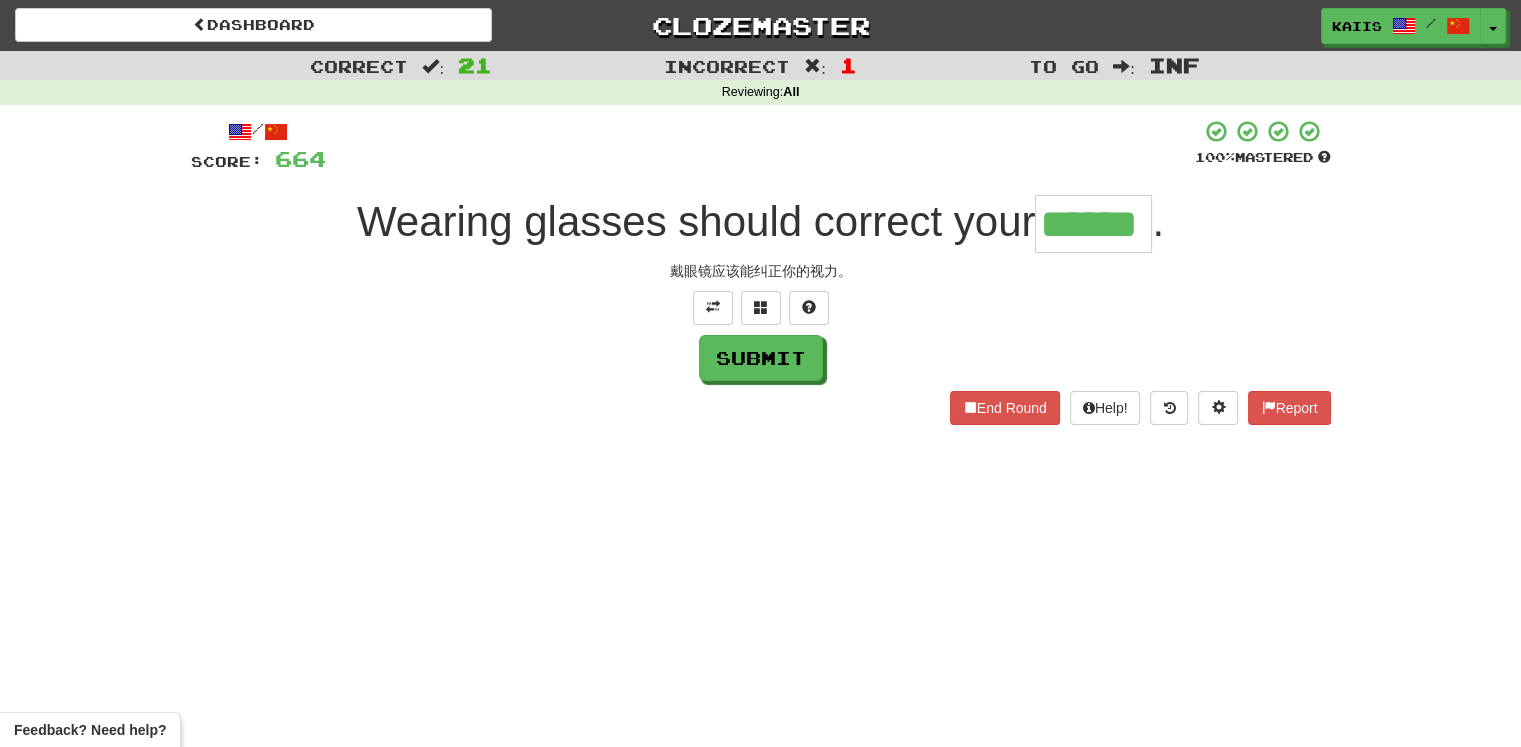 type on "******" 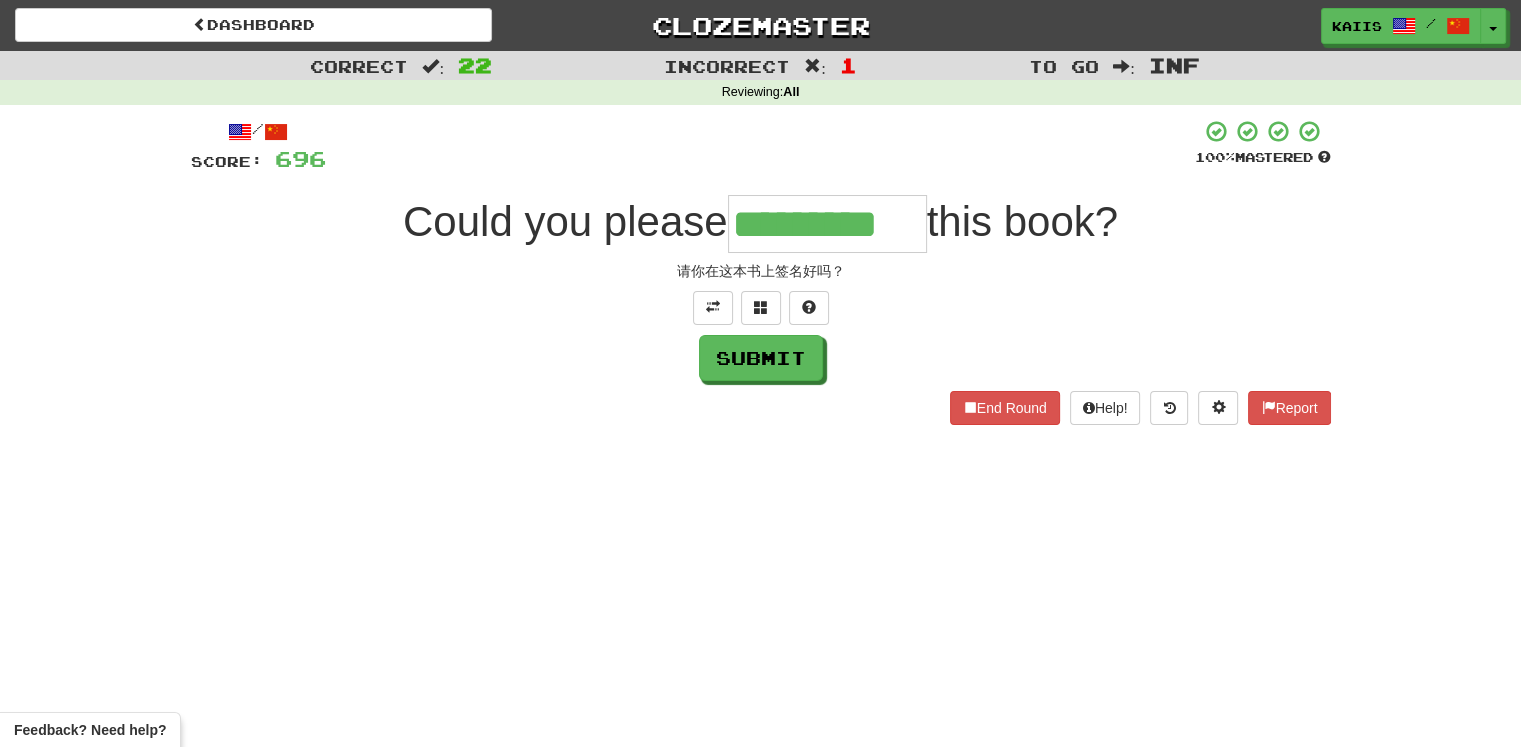 type on "*********" 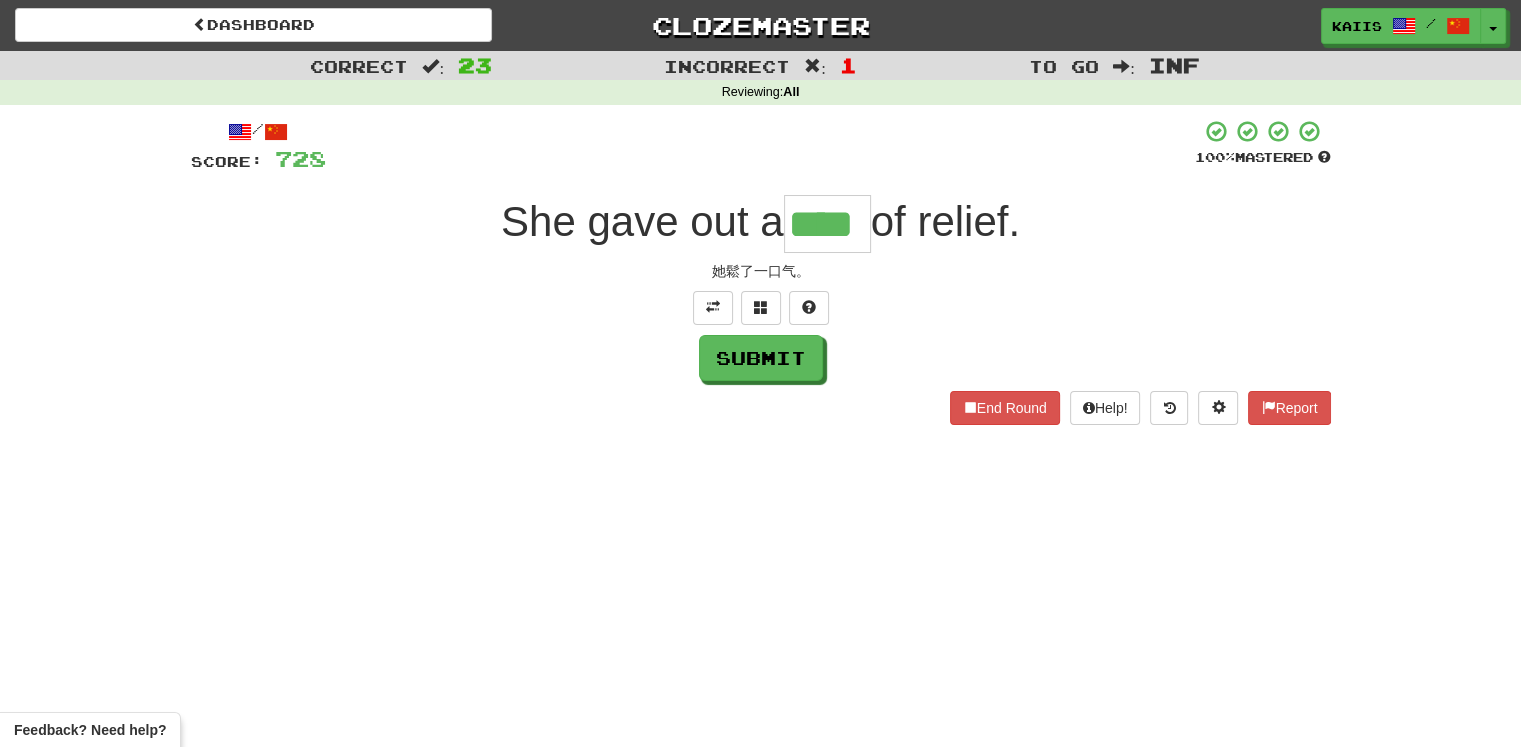 type on "****" 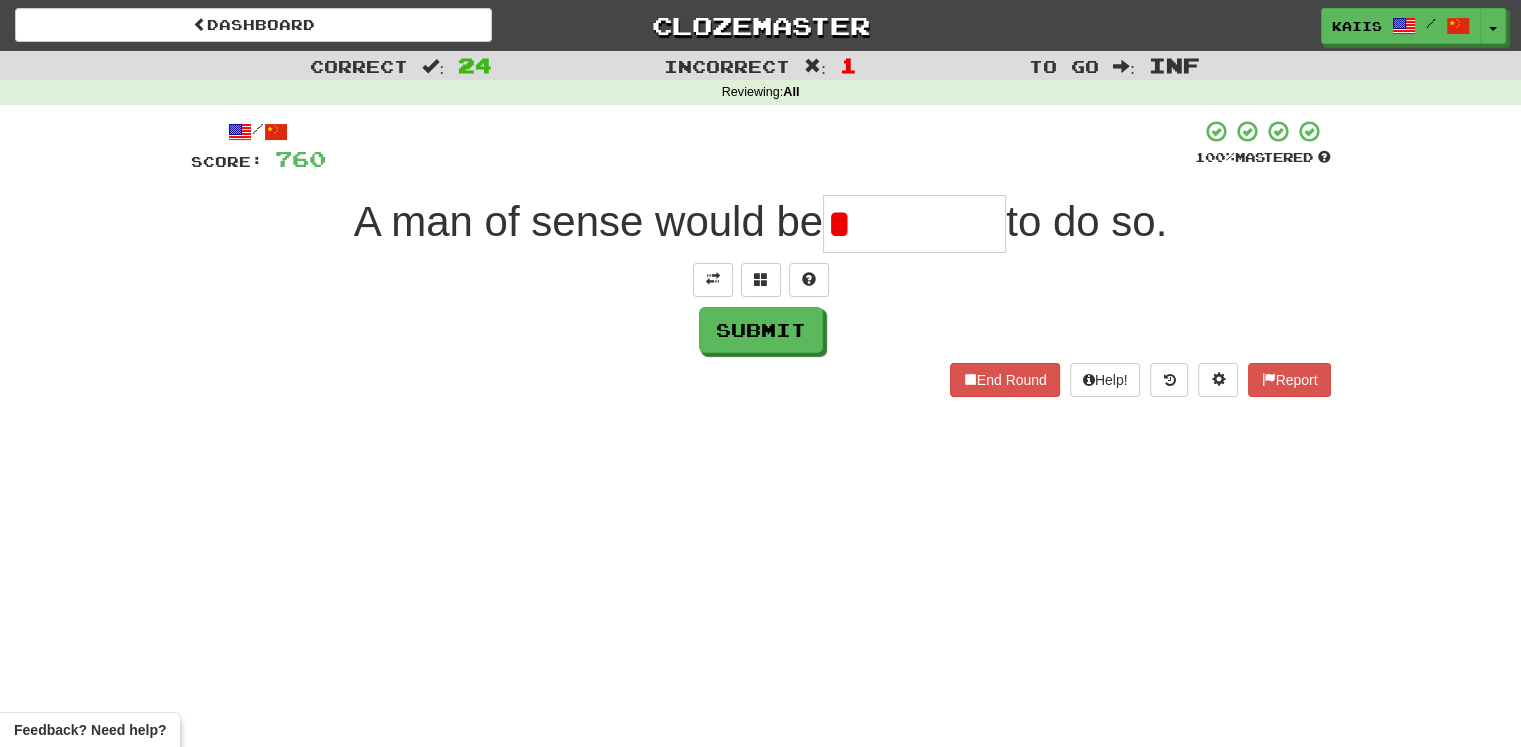 type on "*" 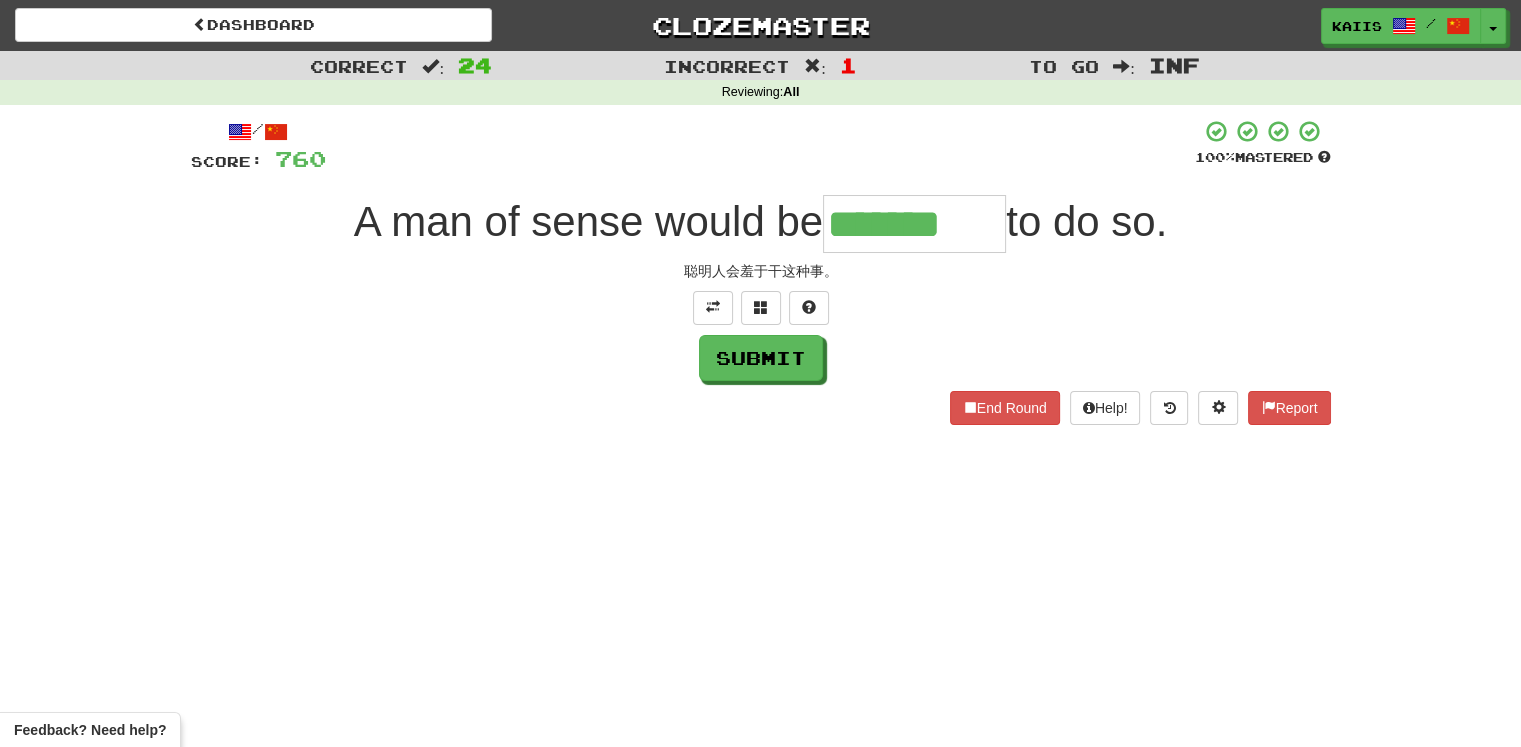 type on "*******" 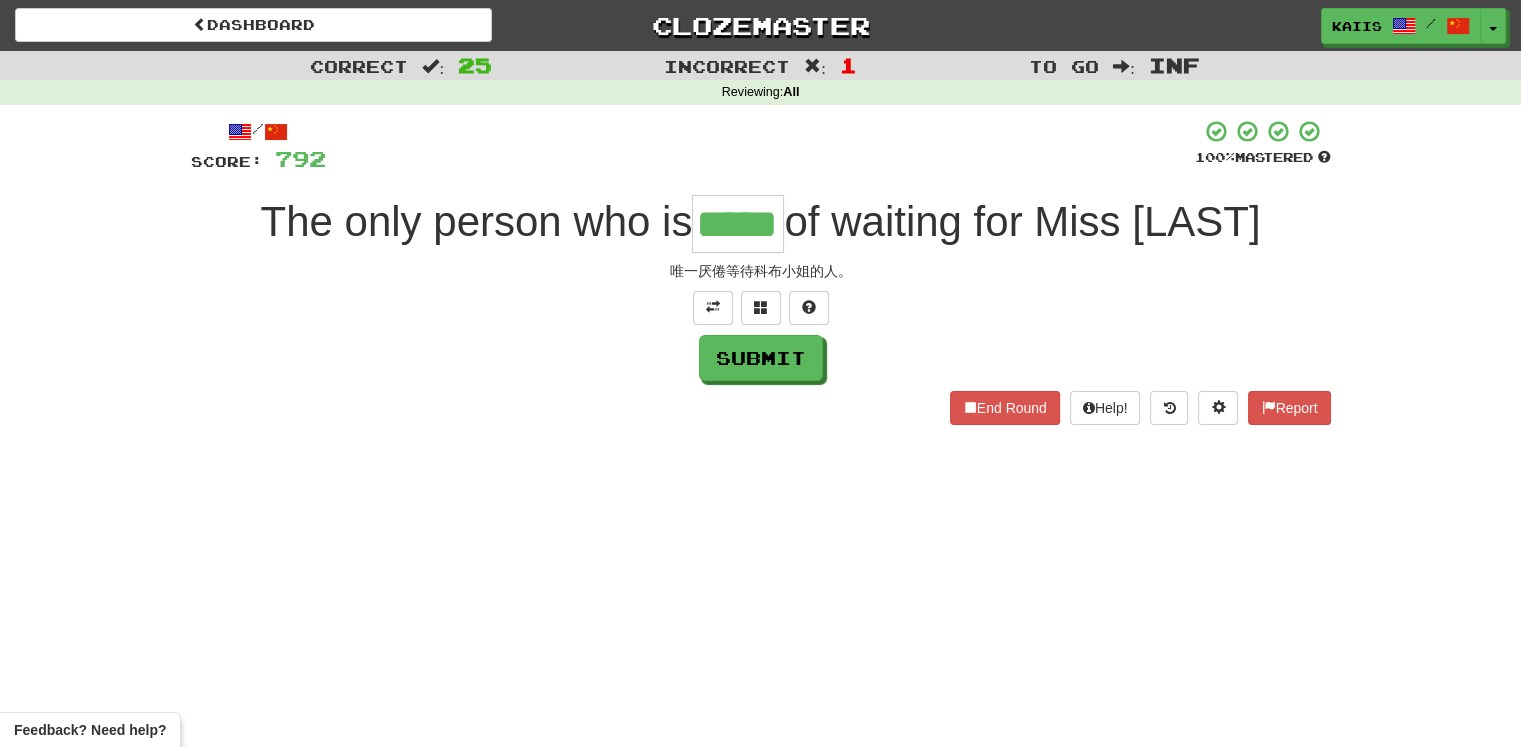 type on "*****" 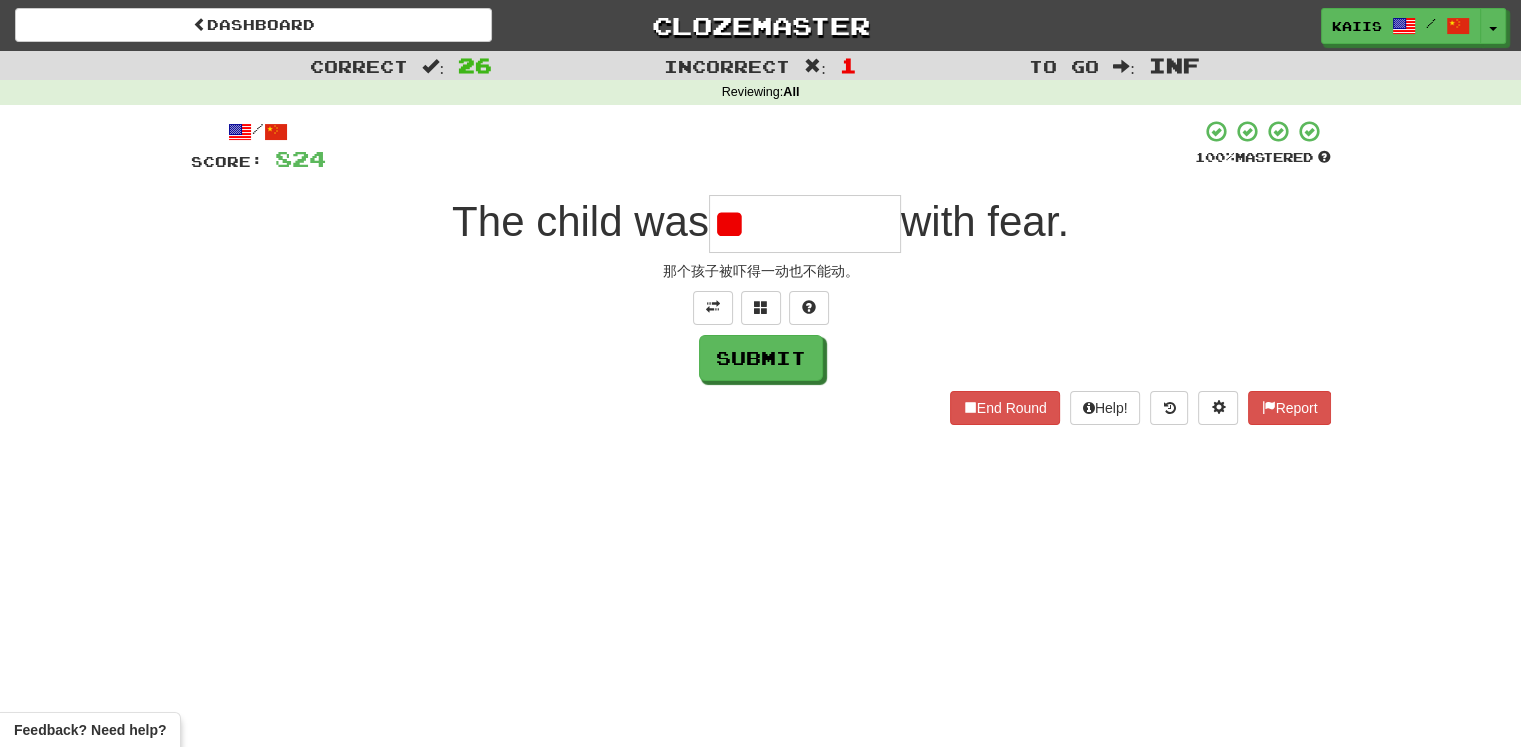 type on "*" 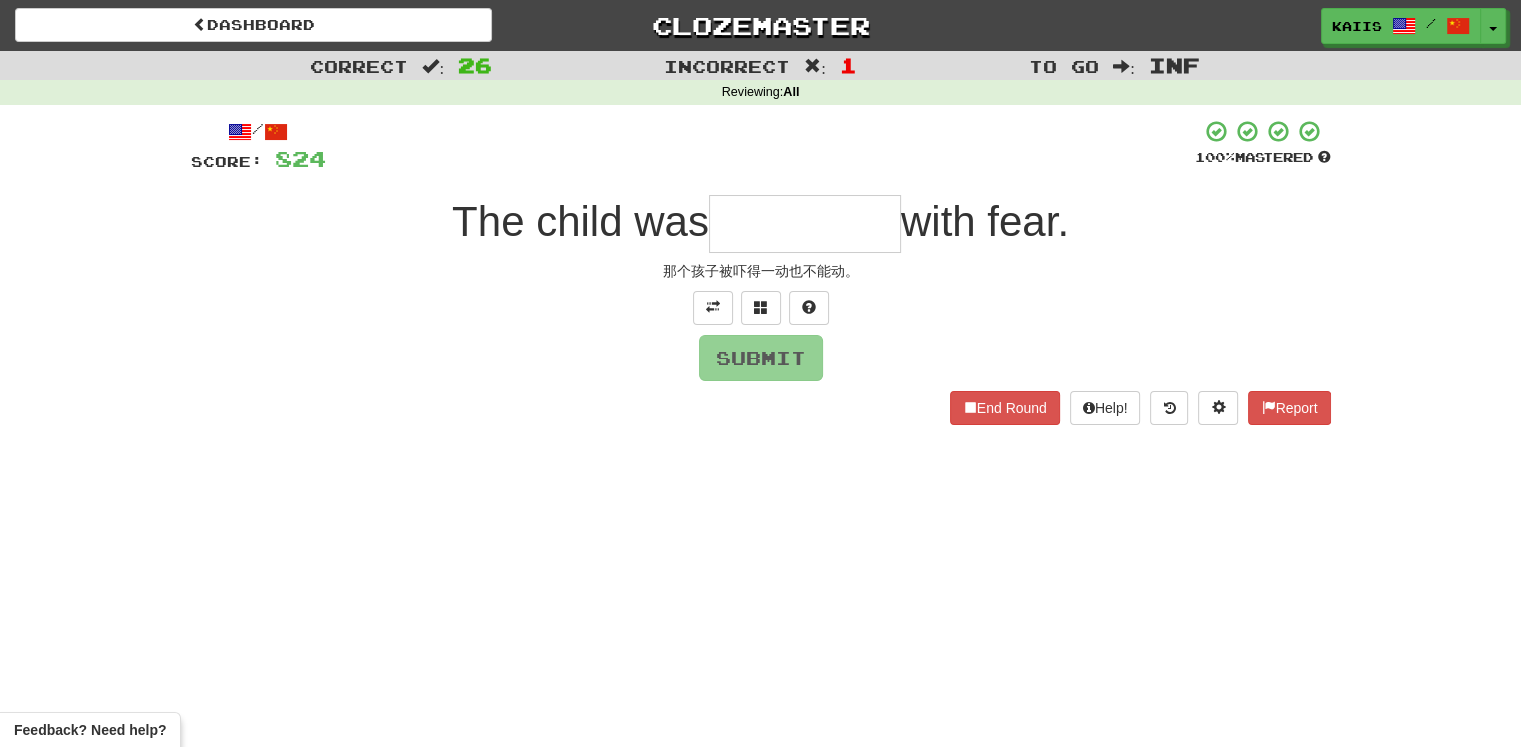 type on "*" 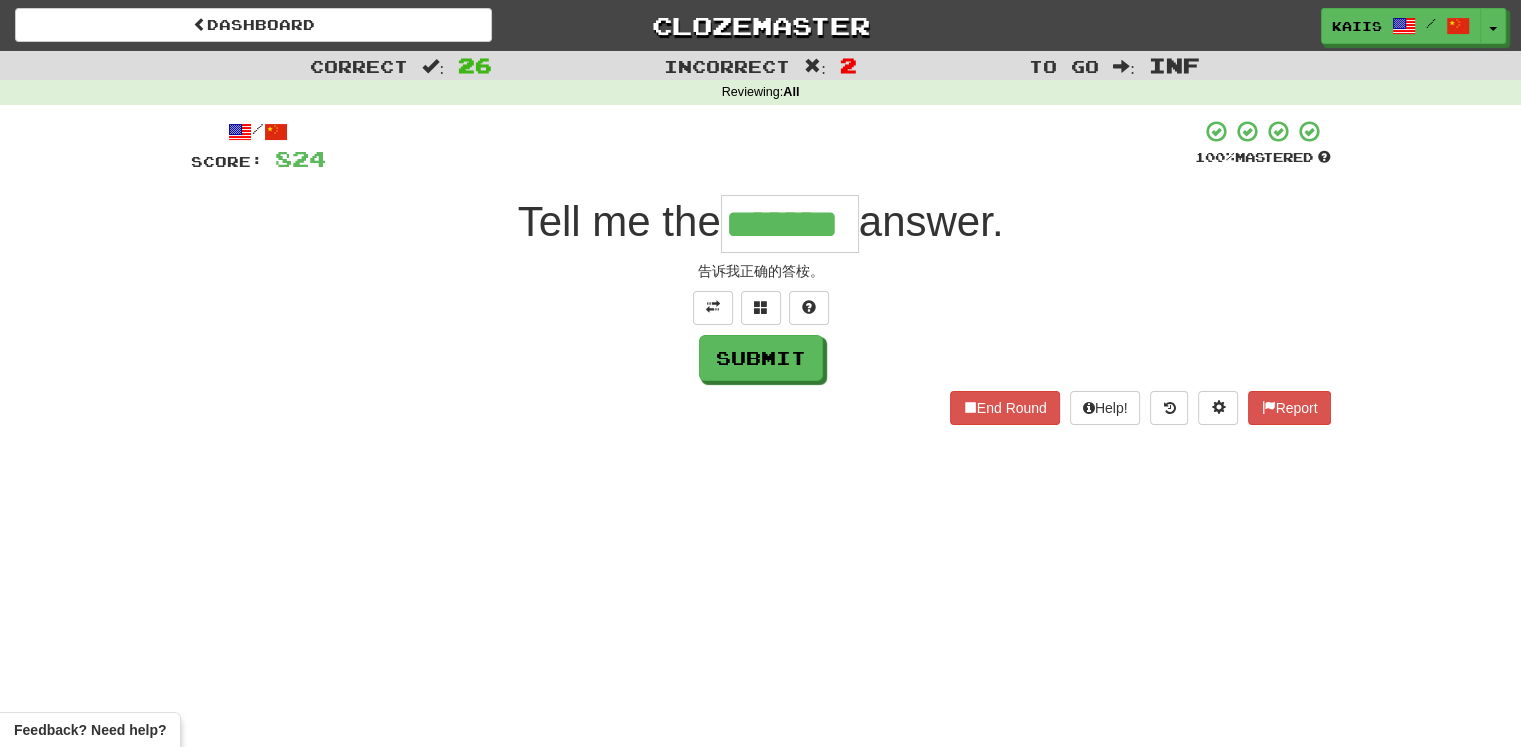 type on "*******" 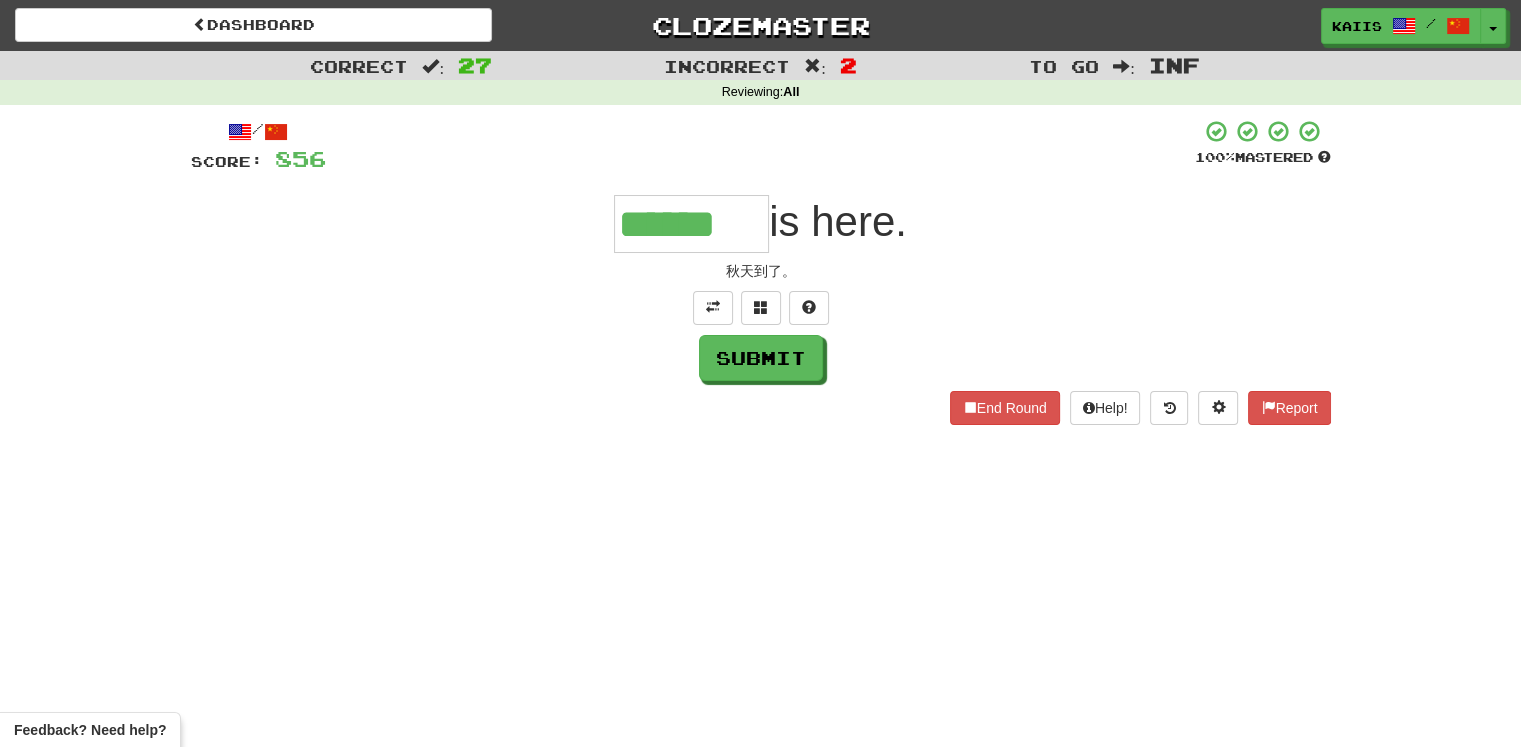 type on "******" 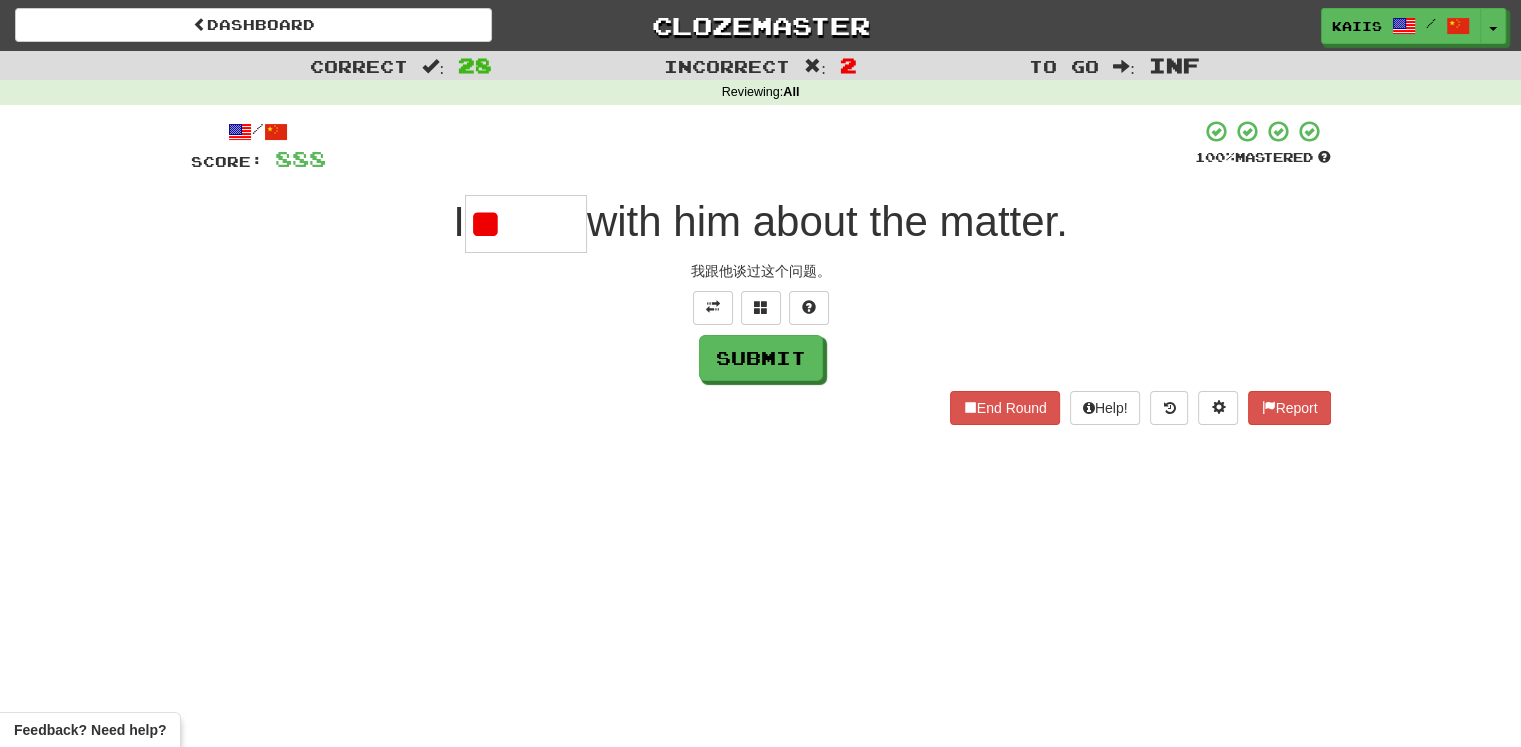 type on "*" 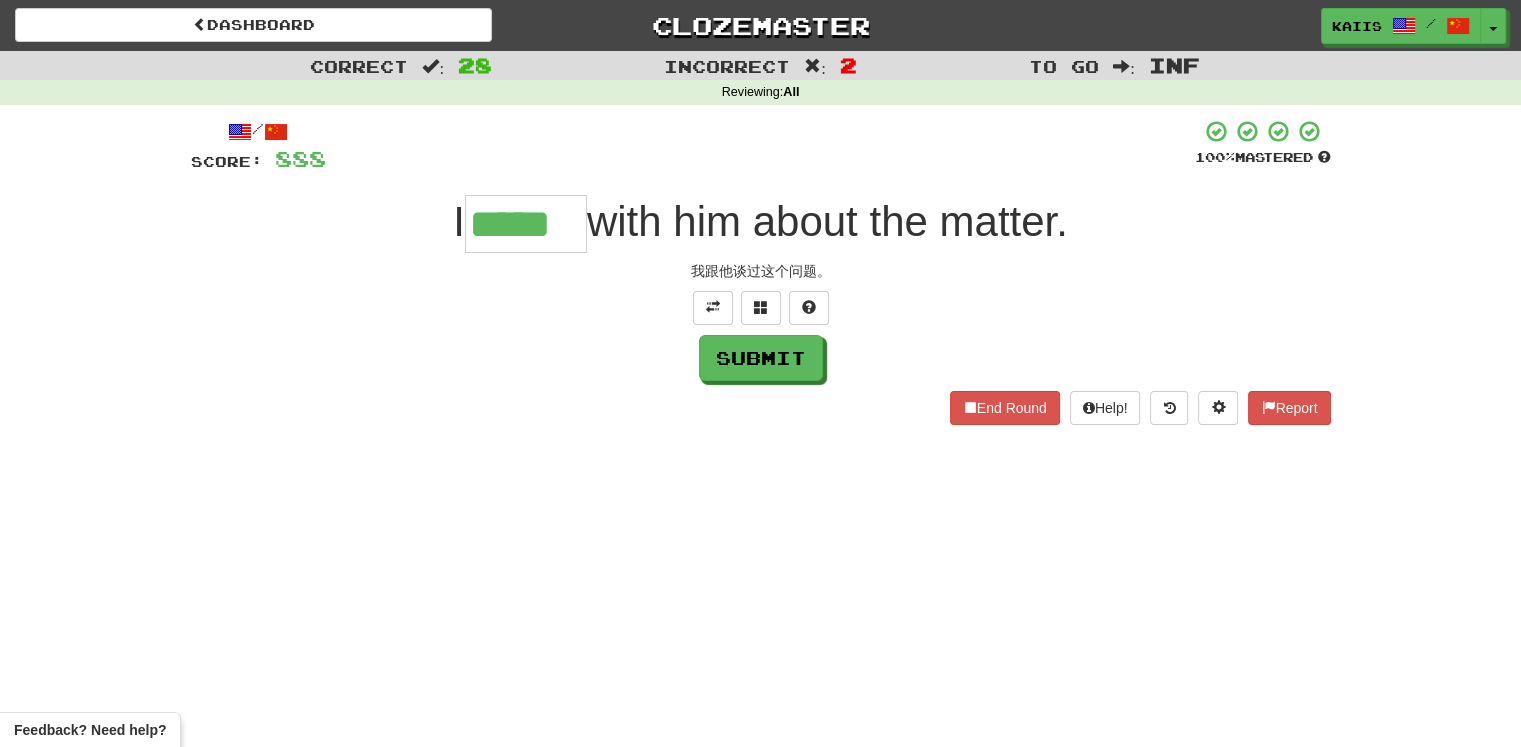 type on "*****" 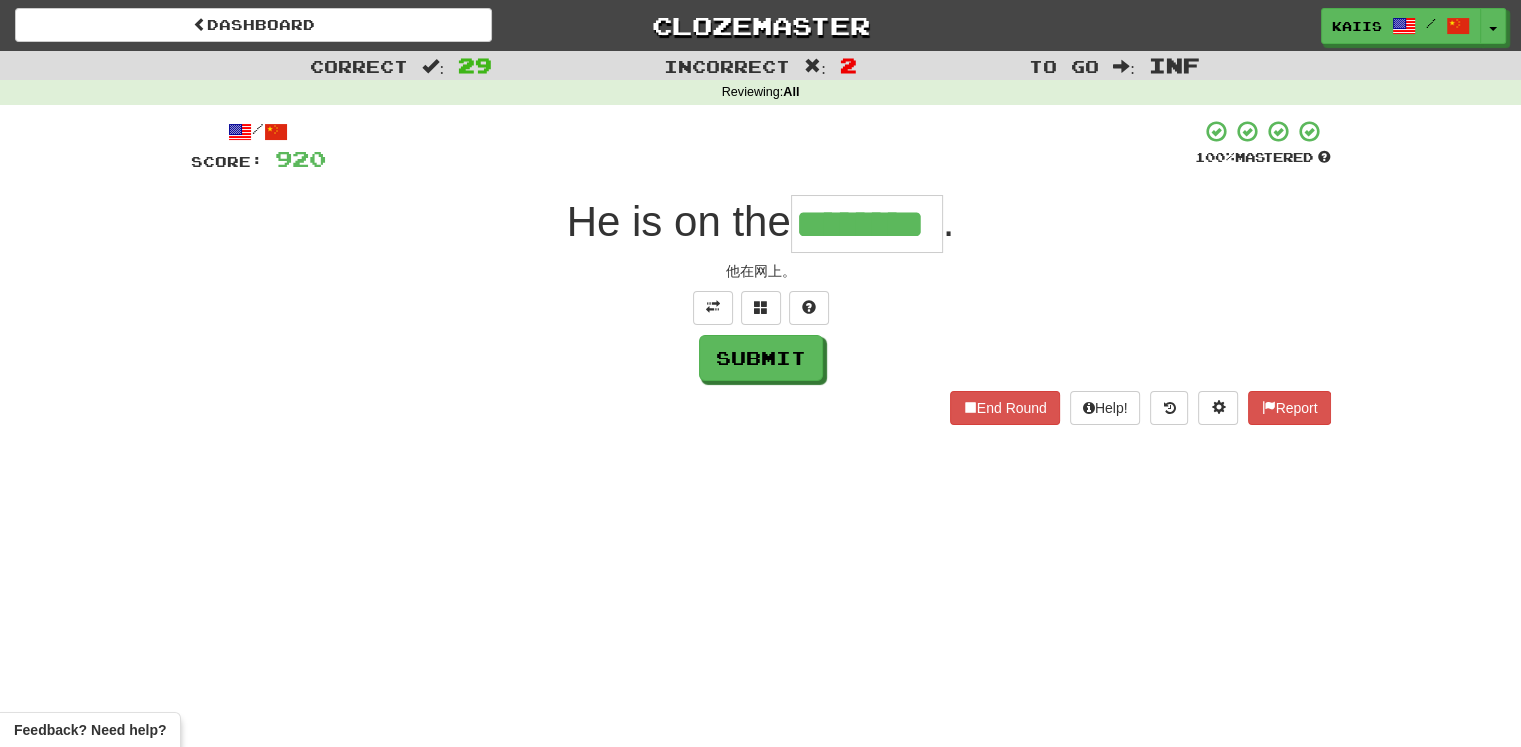type on "********" 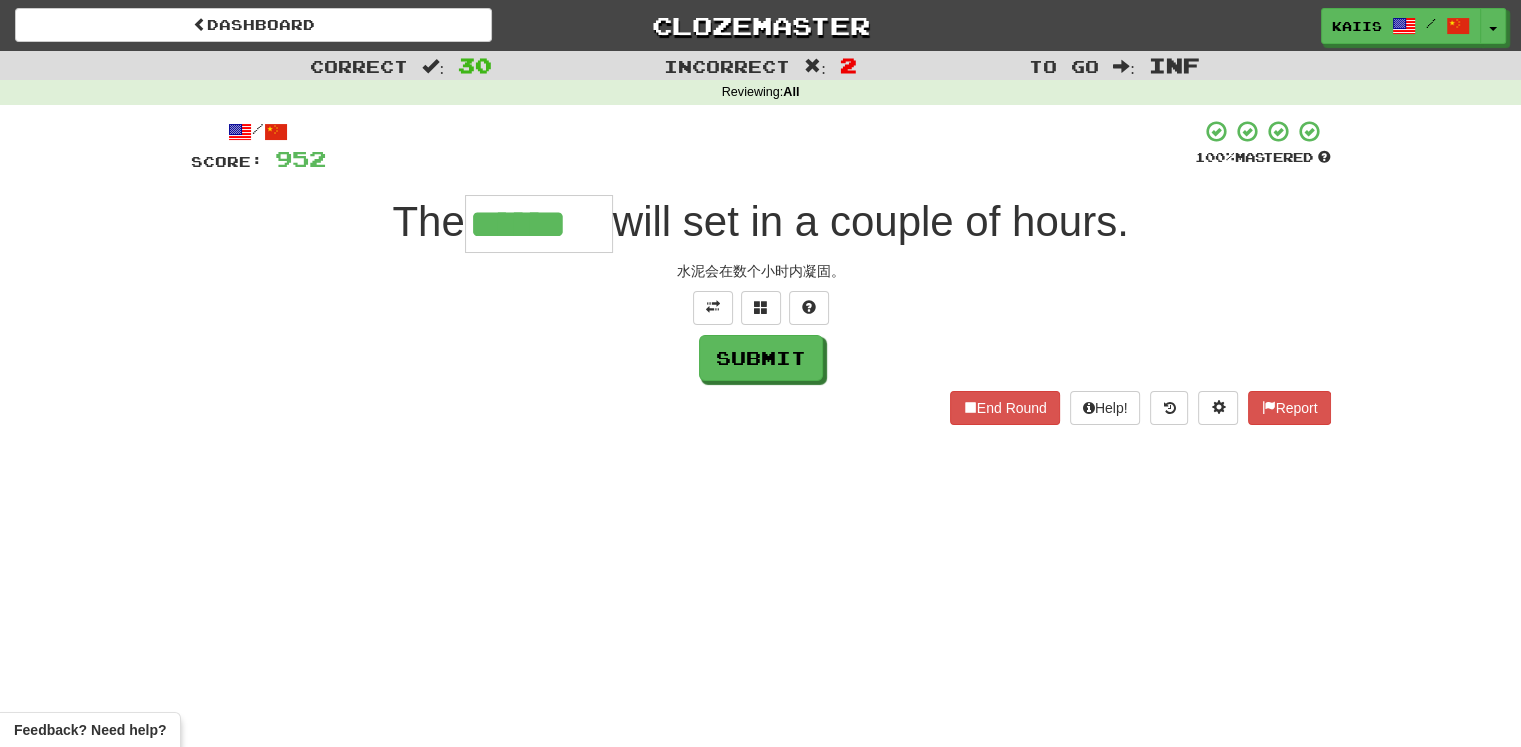 type on "******" 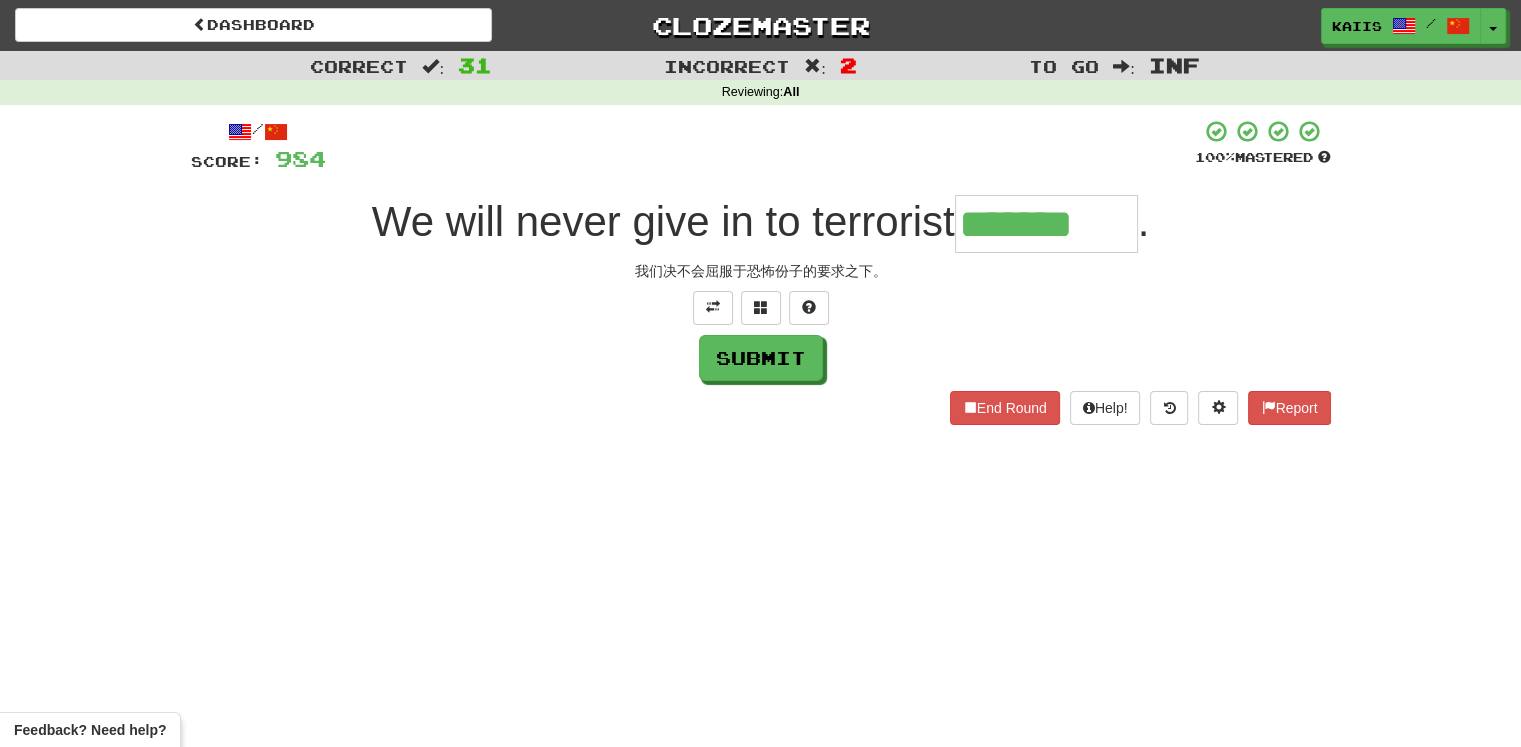 type on "*******" 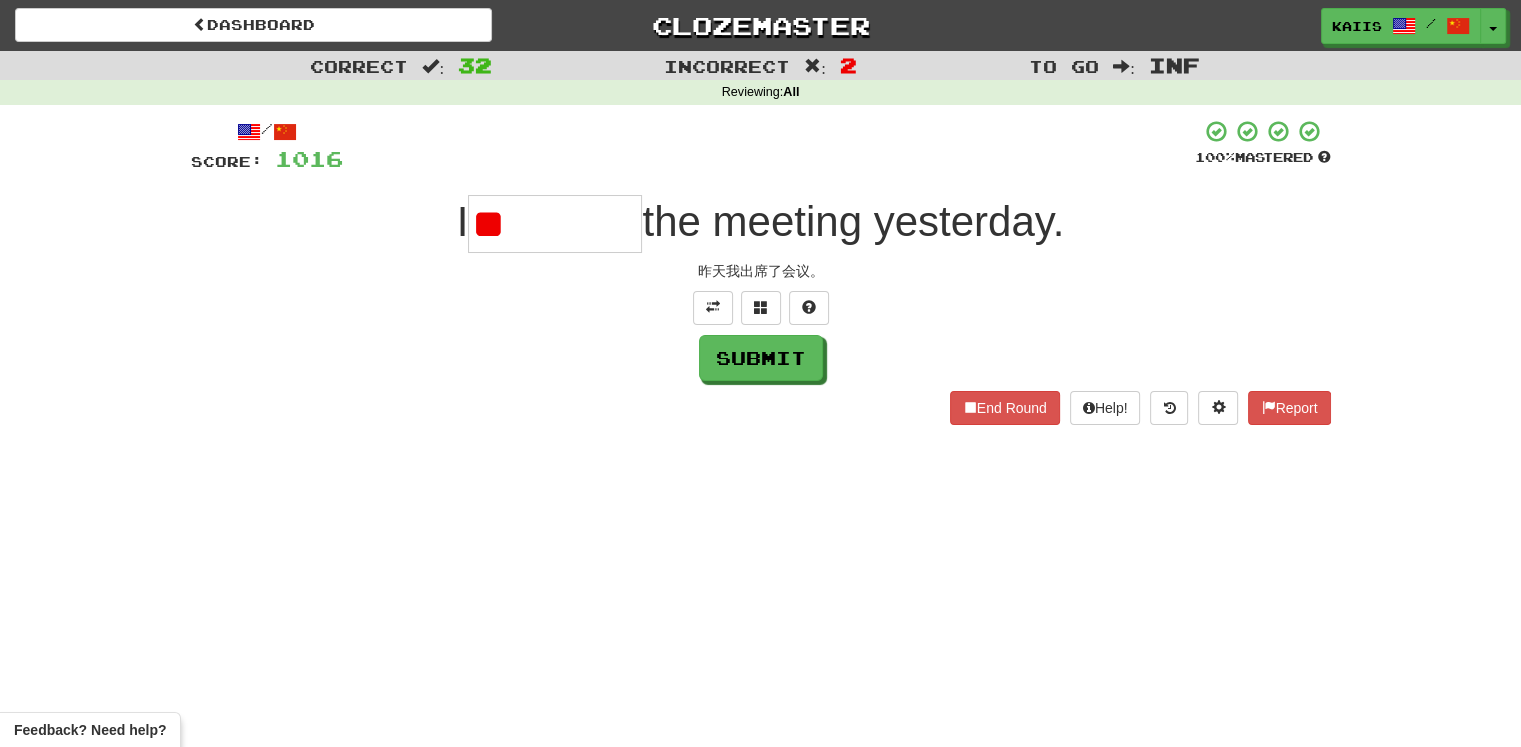 type on "*" 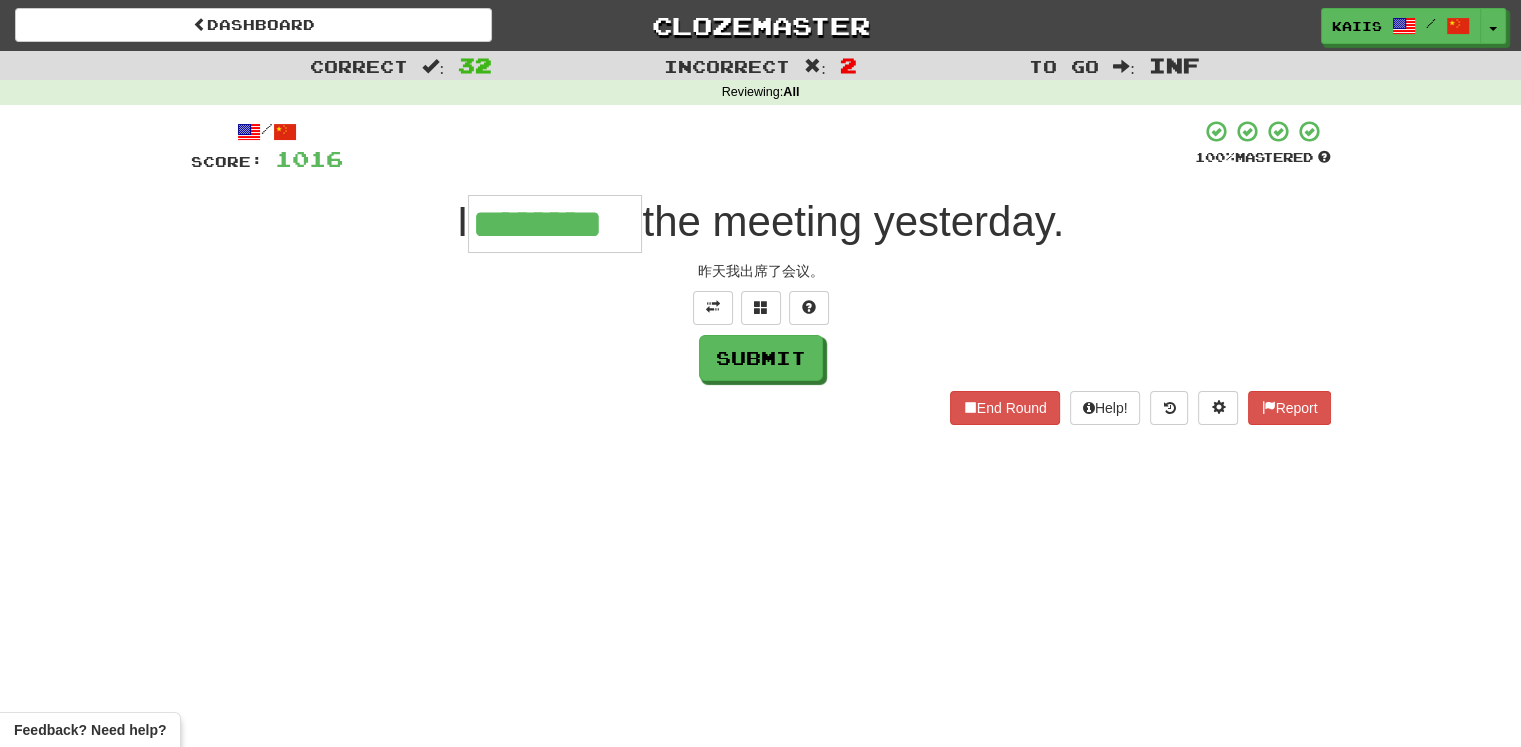 type on "********" 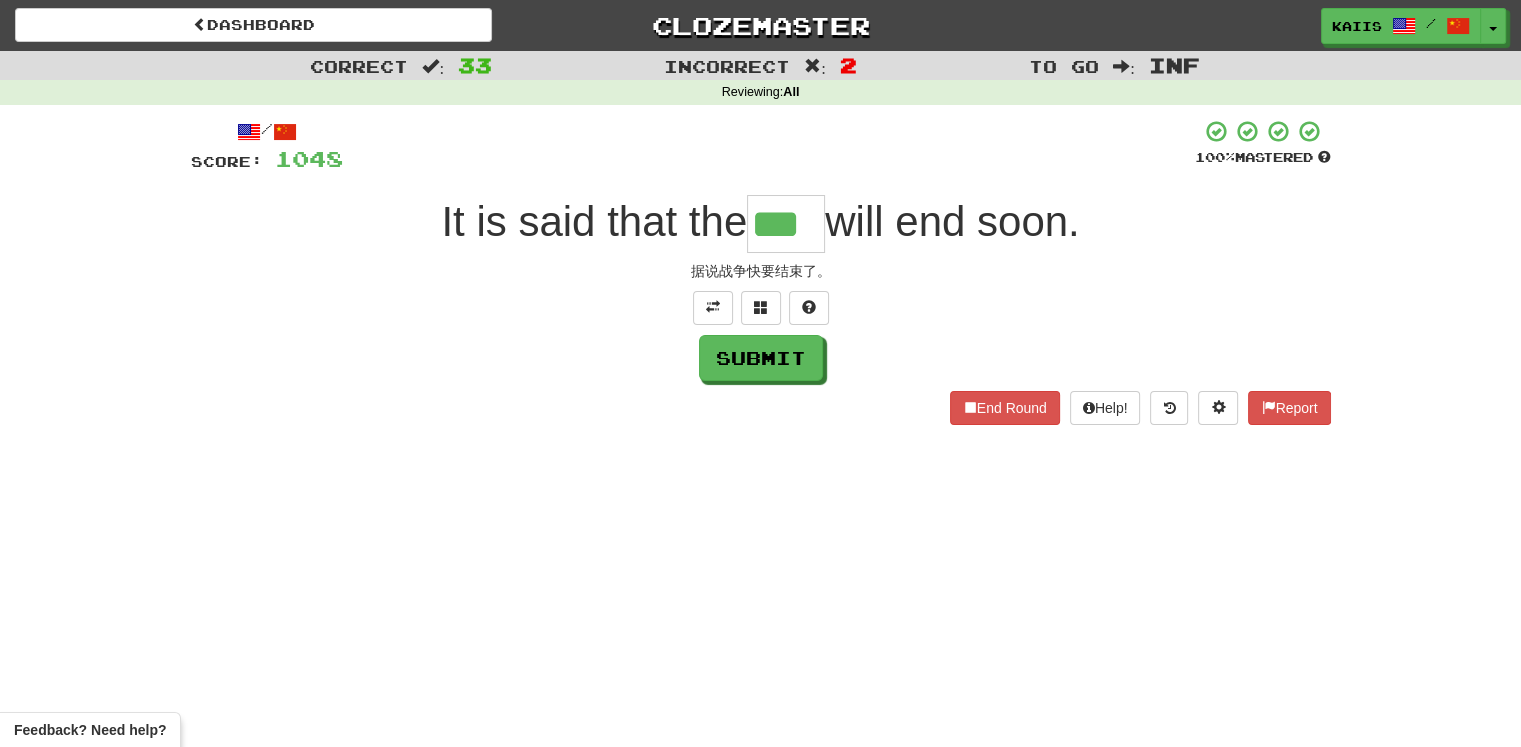 type on "***" 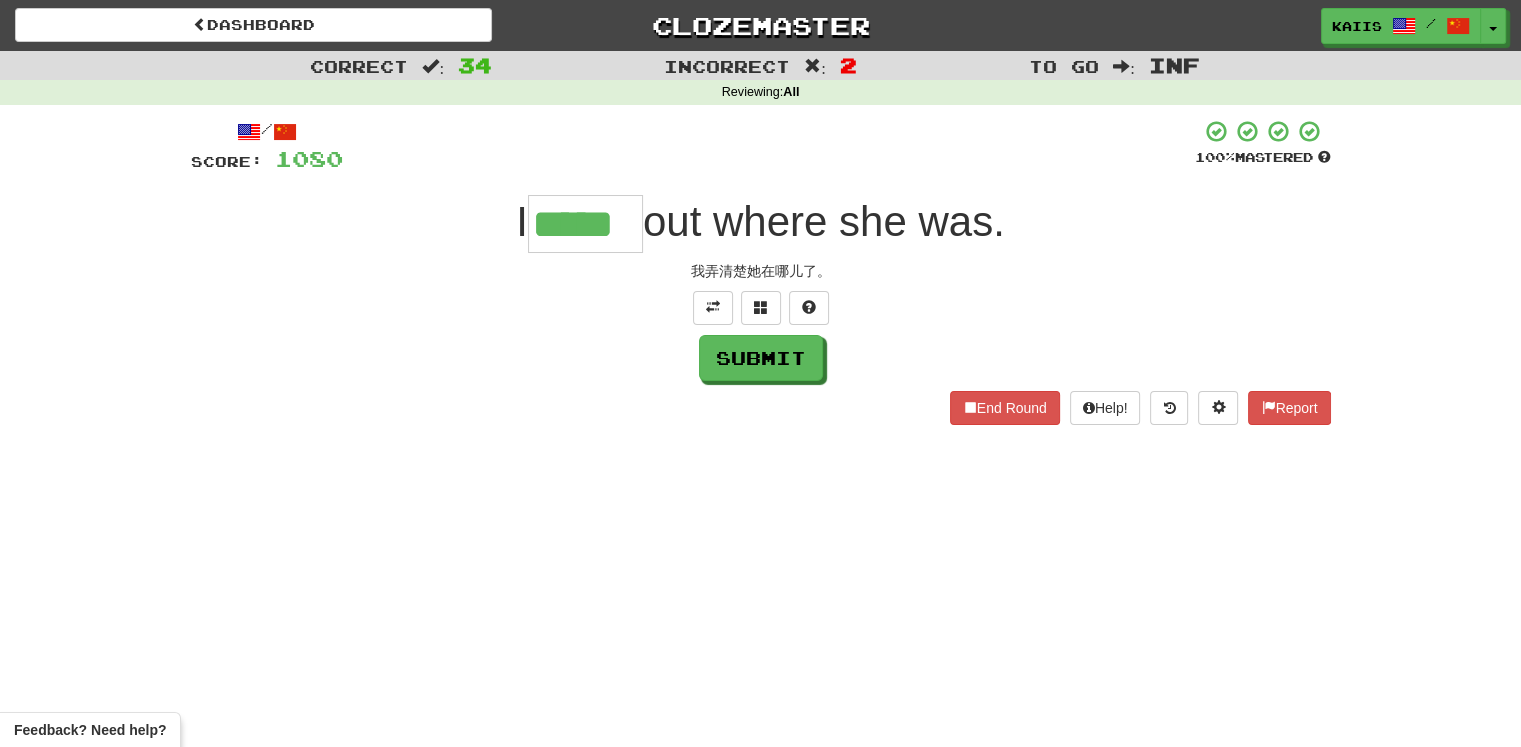 type on "*****" 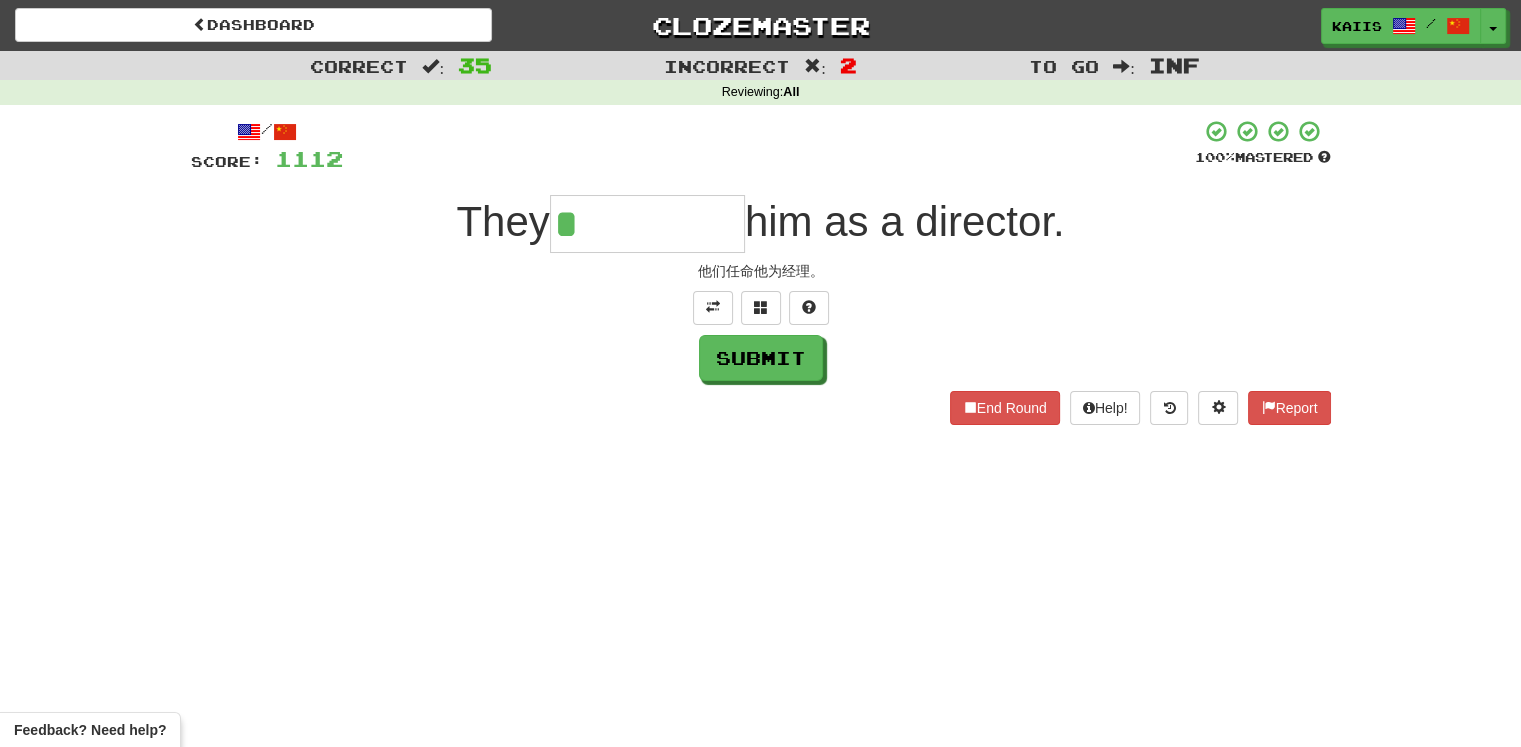 type on "*********" 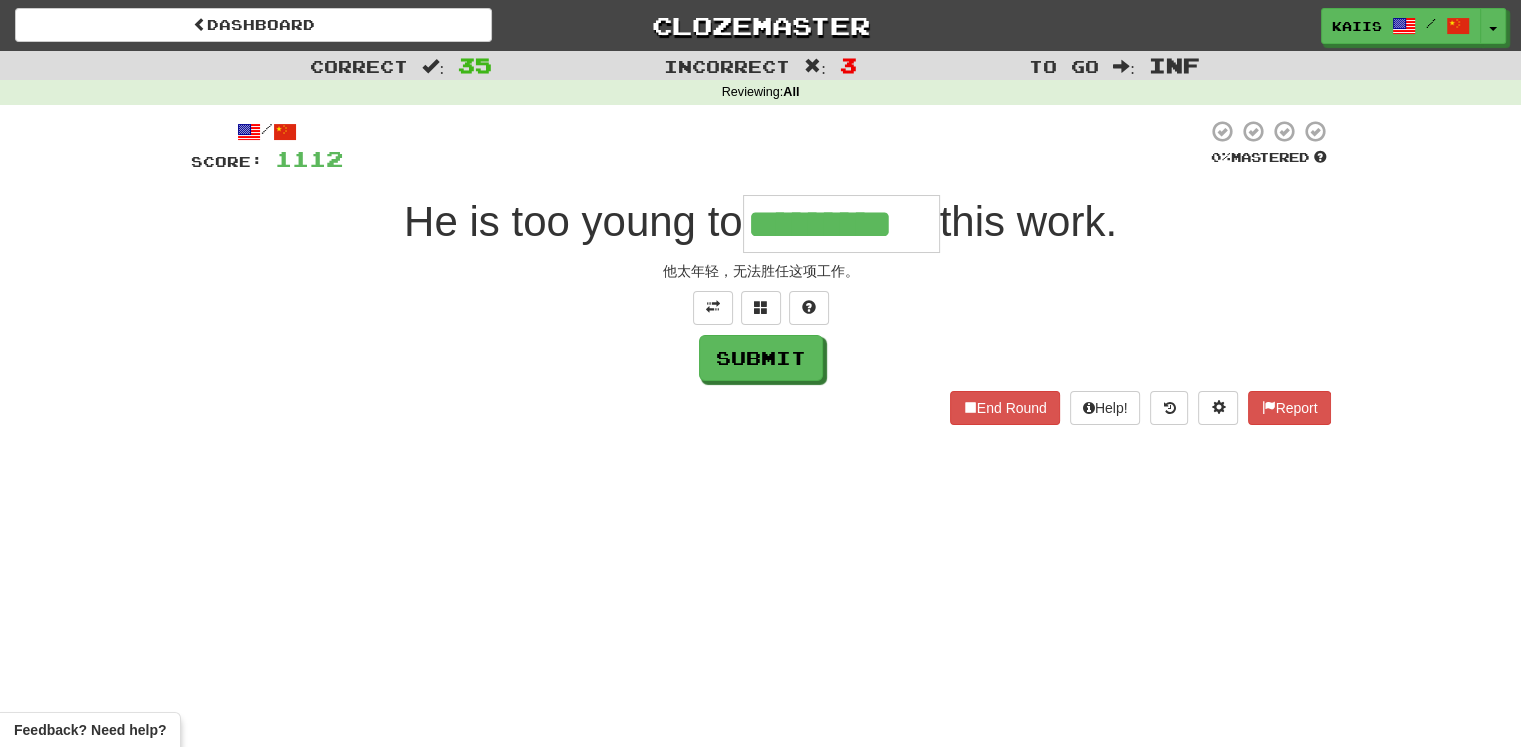 type on "*********" 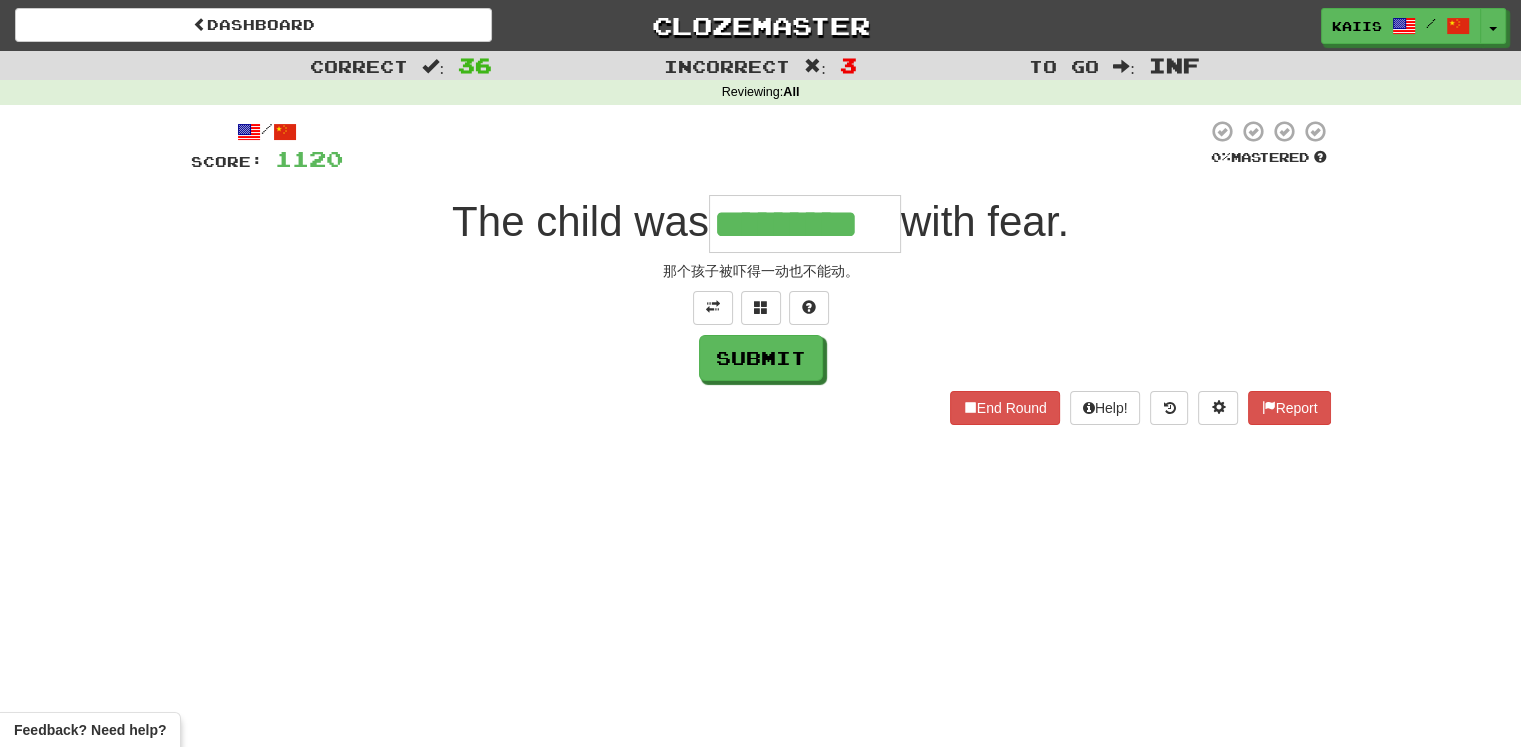 type on "*********" 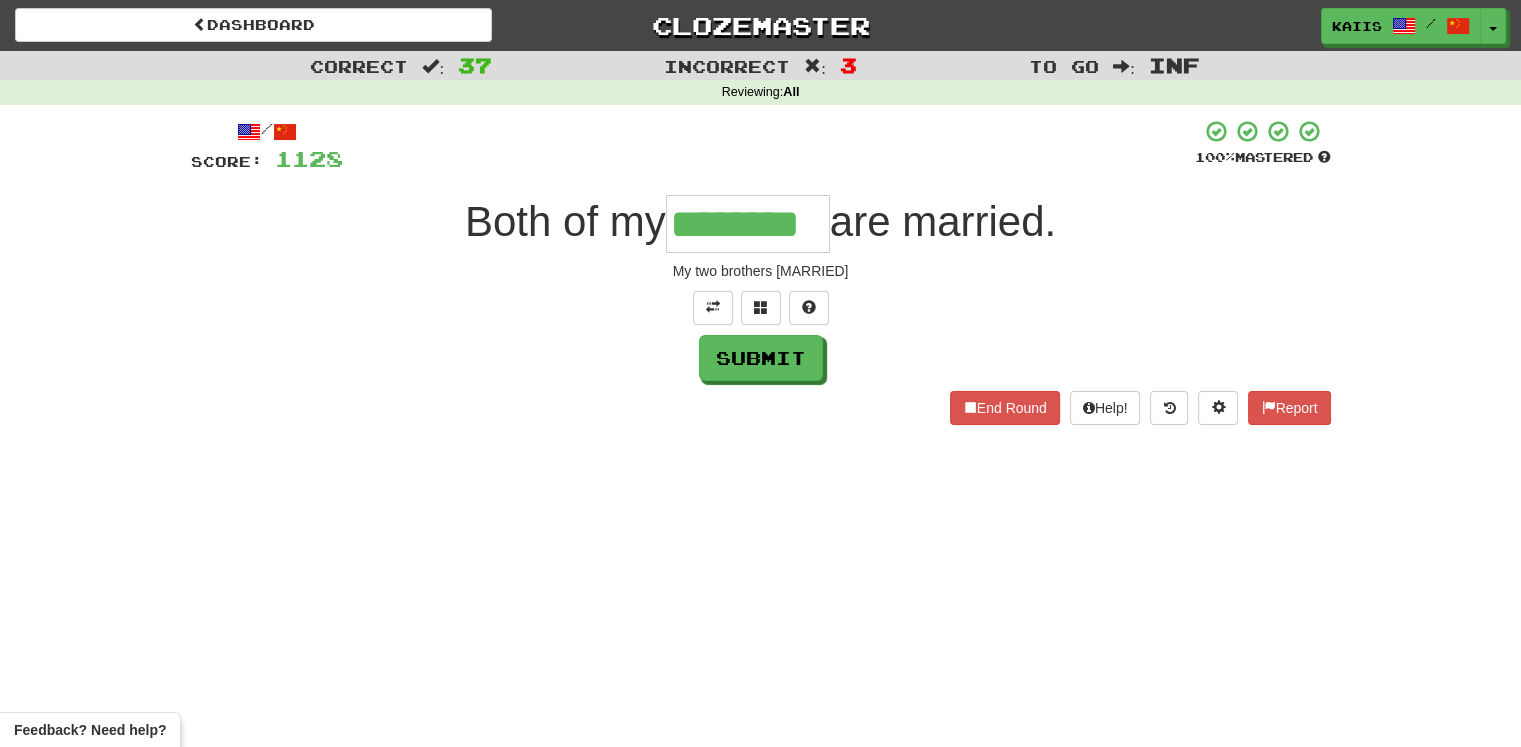 type on "********" 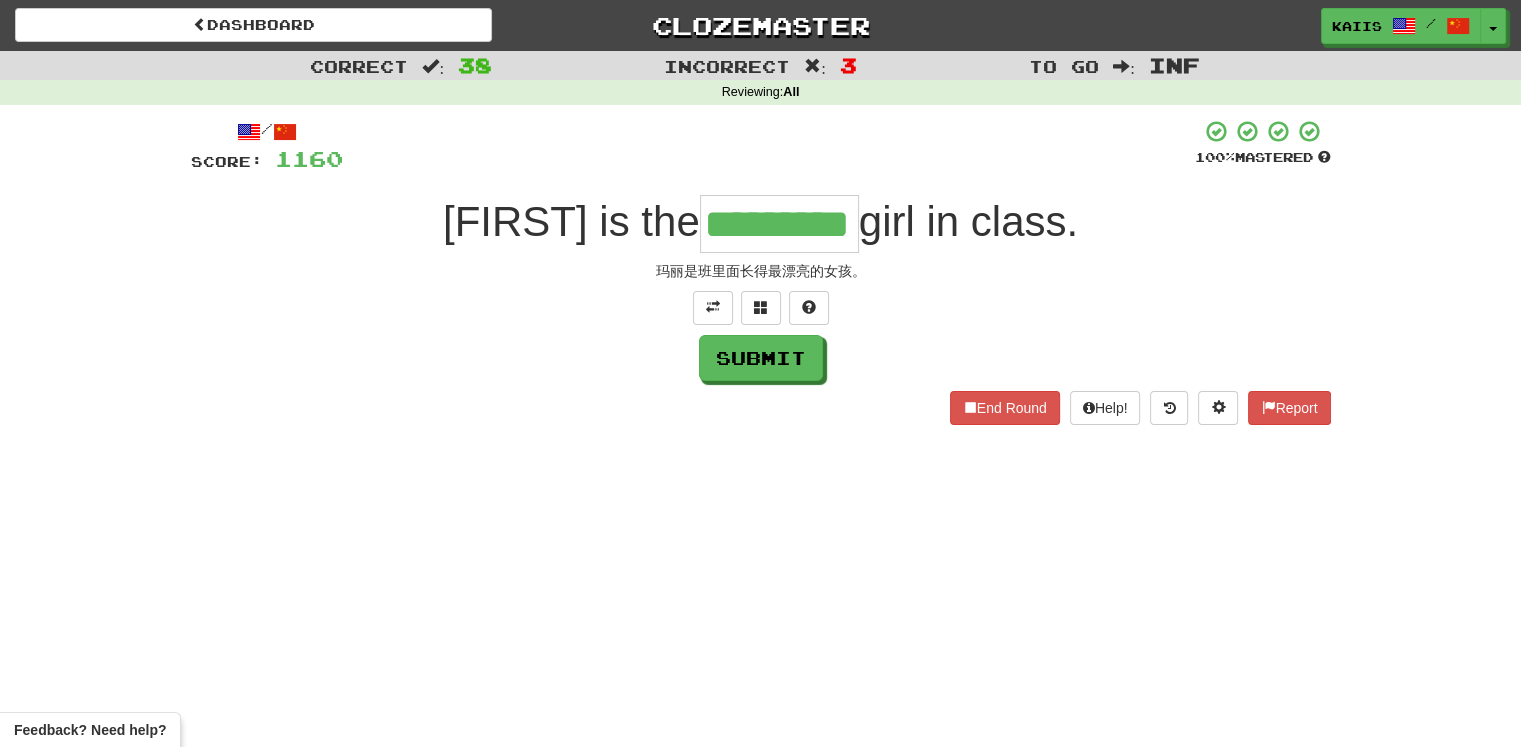 type on "*********" 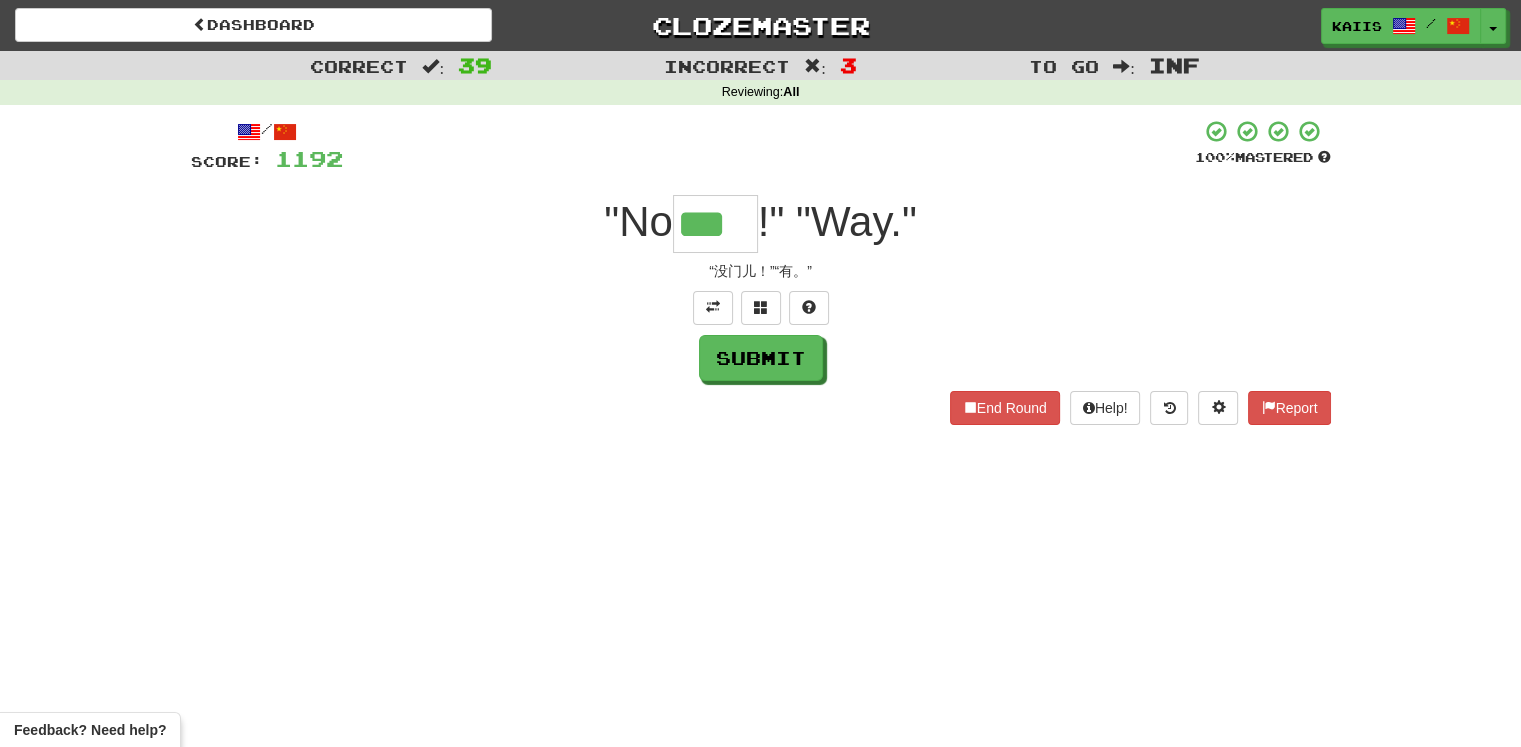 type on "***" 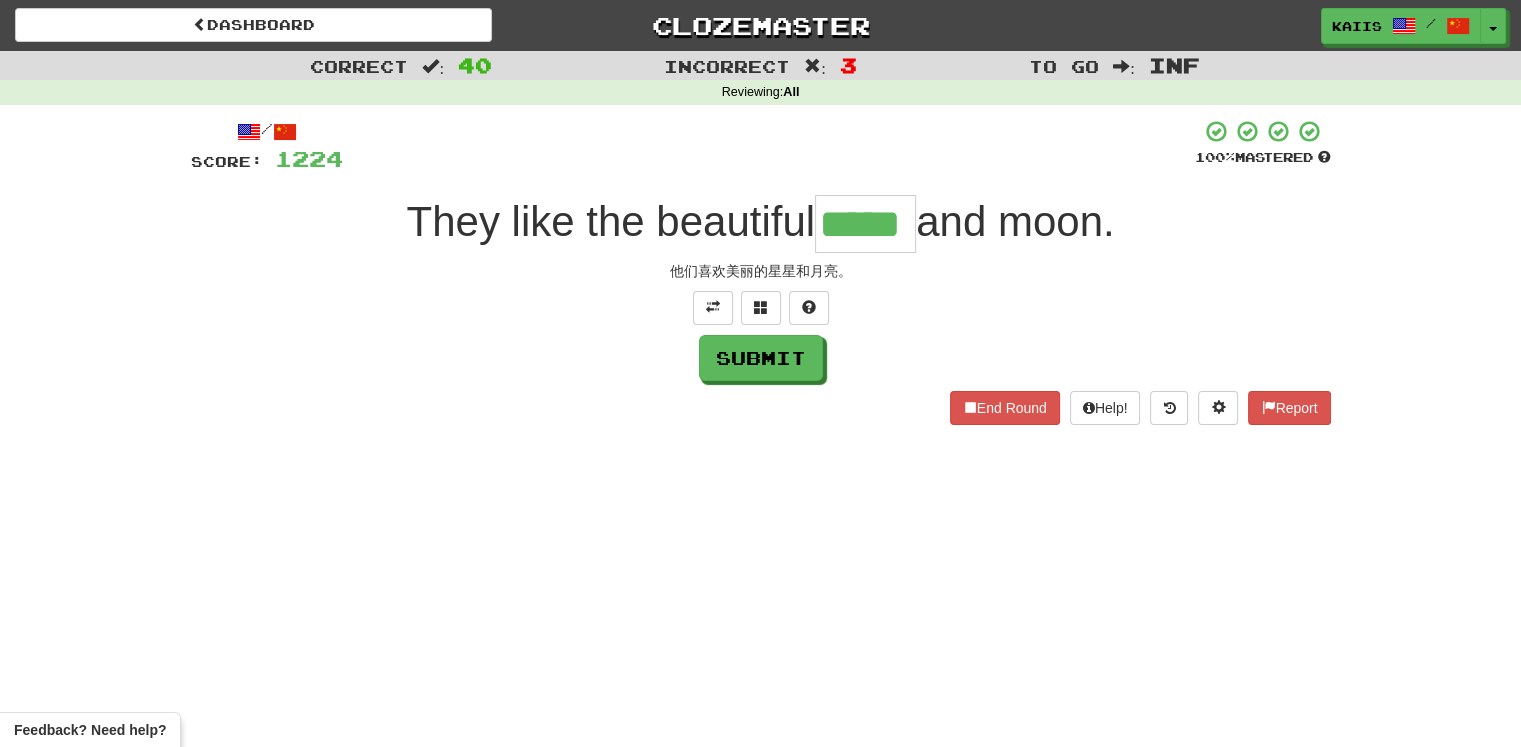 type on "*****" 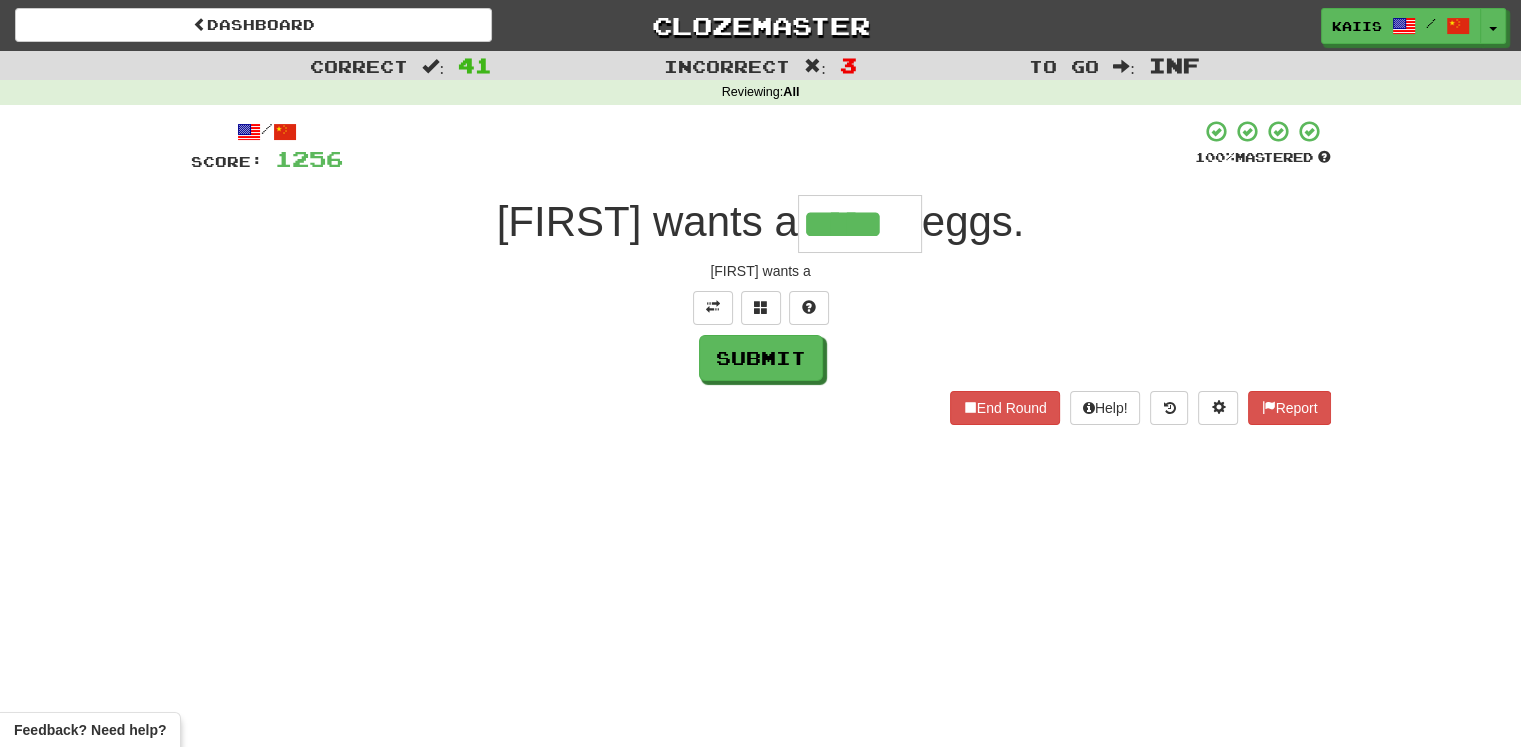 type on "*****" 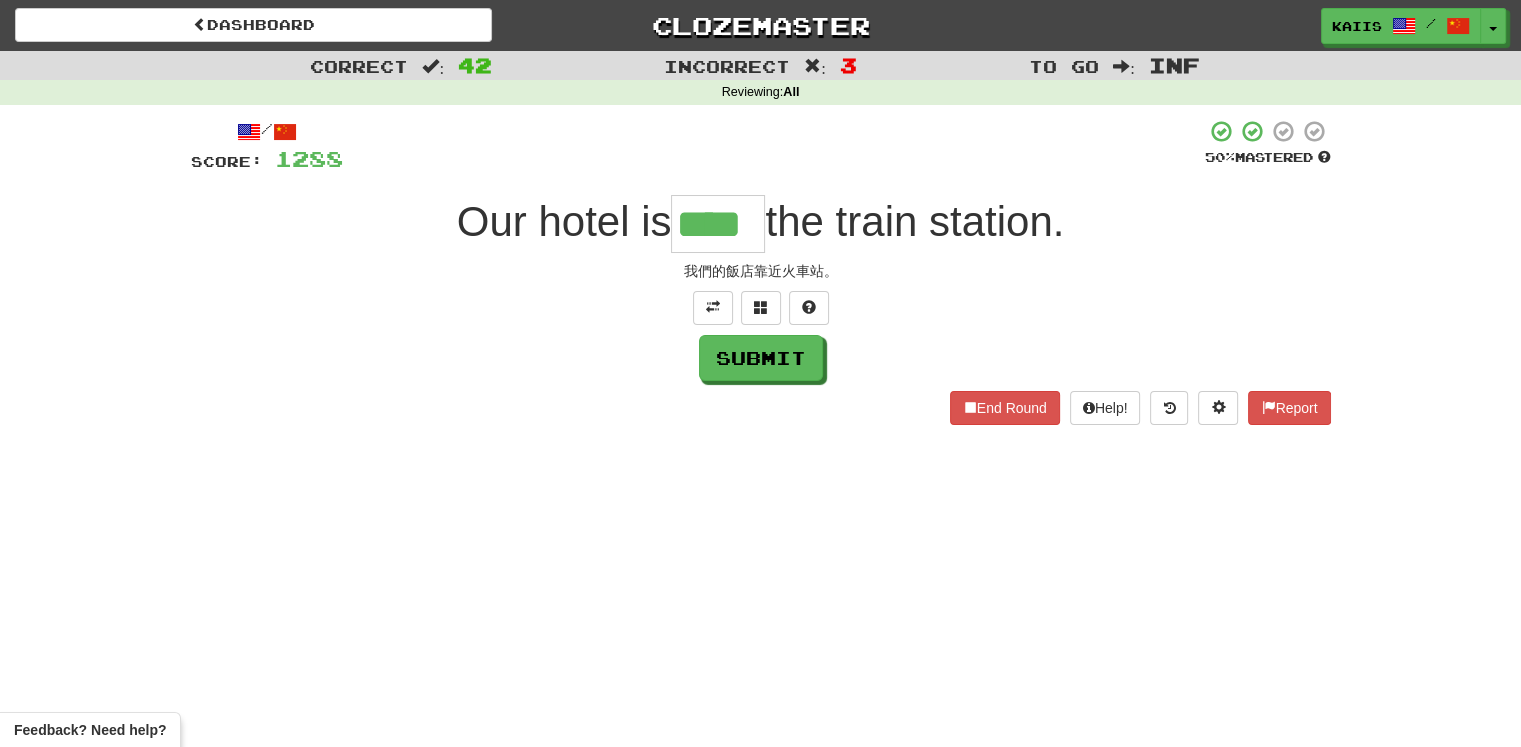 type on "****" 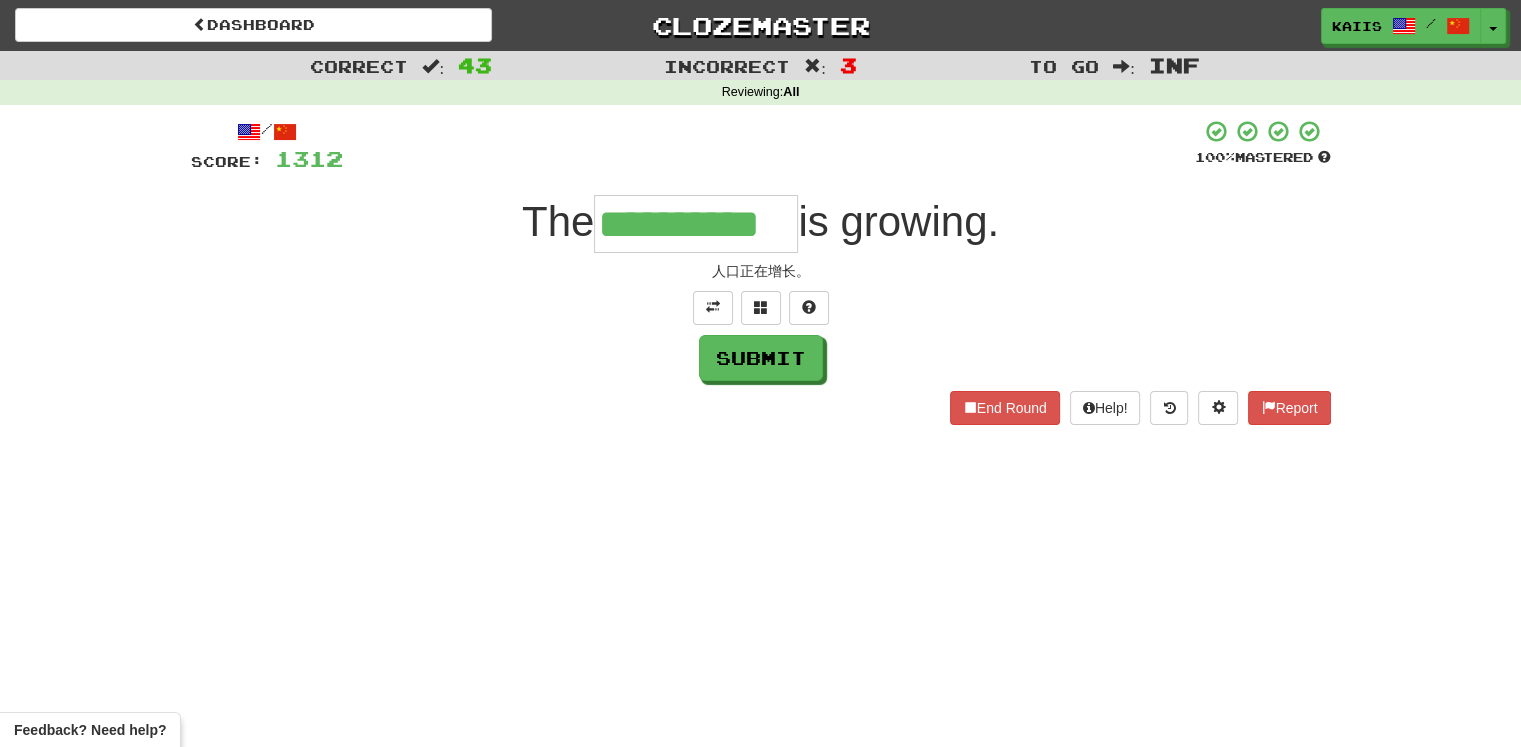 type on "**********" 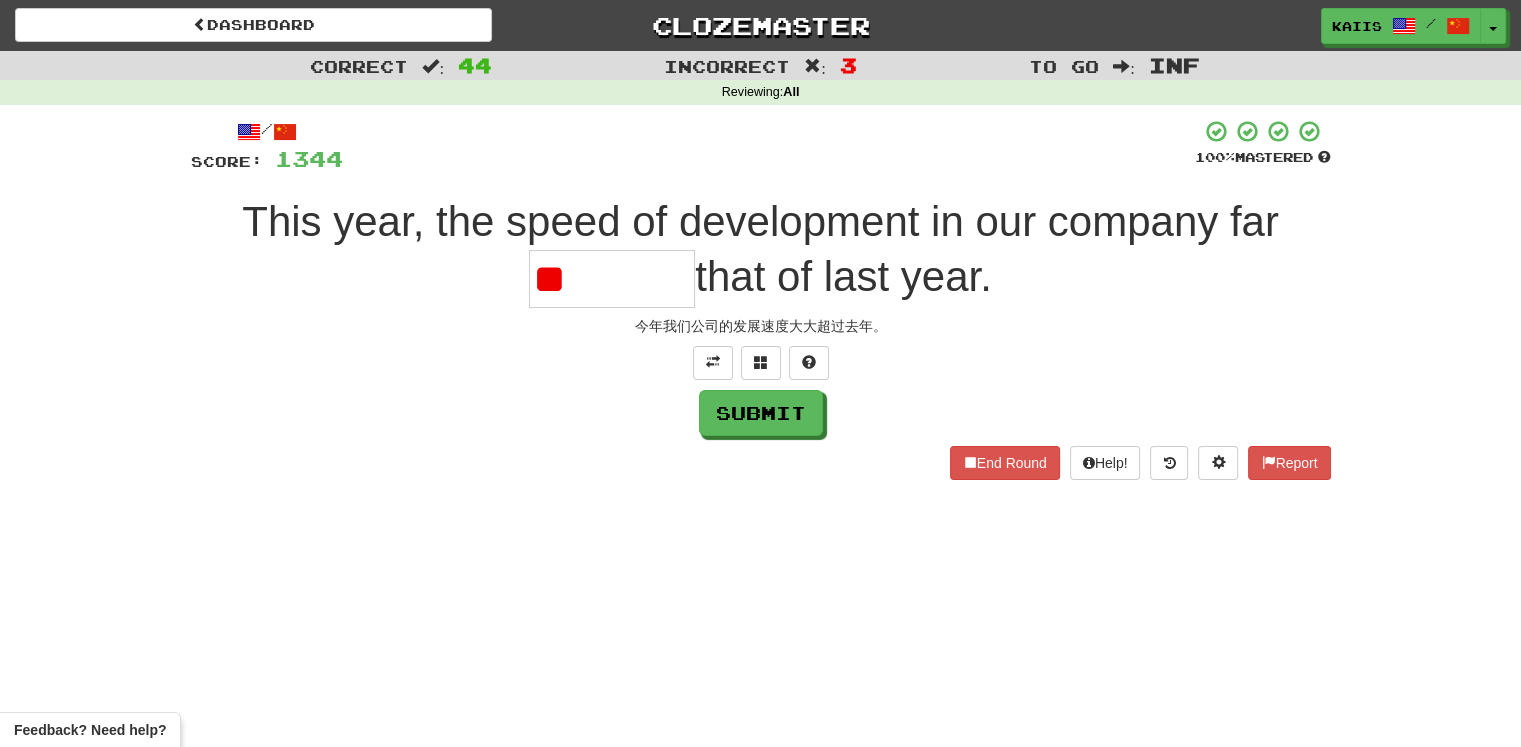 type on "*" 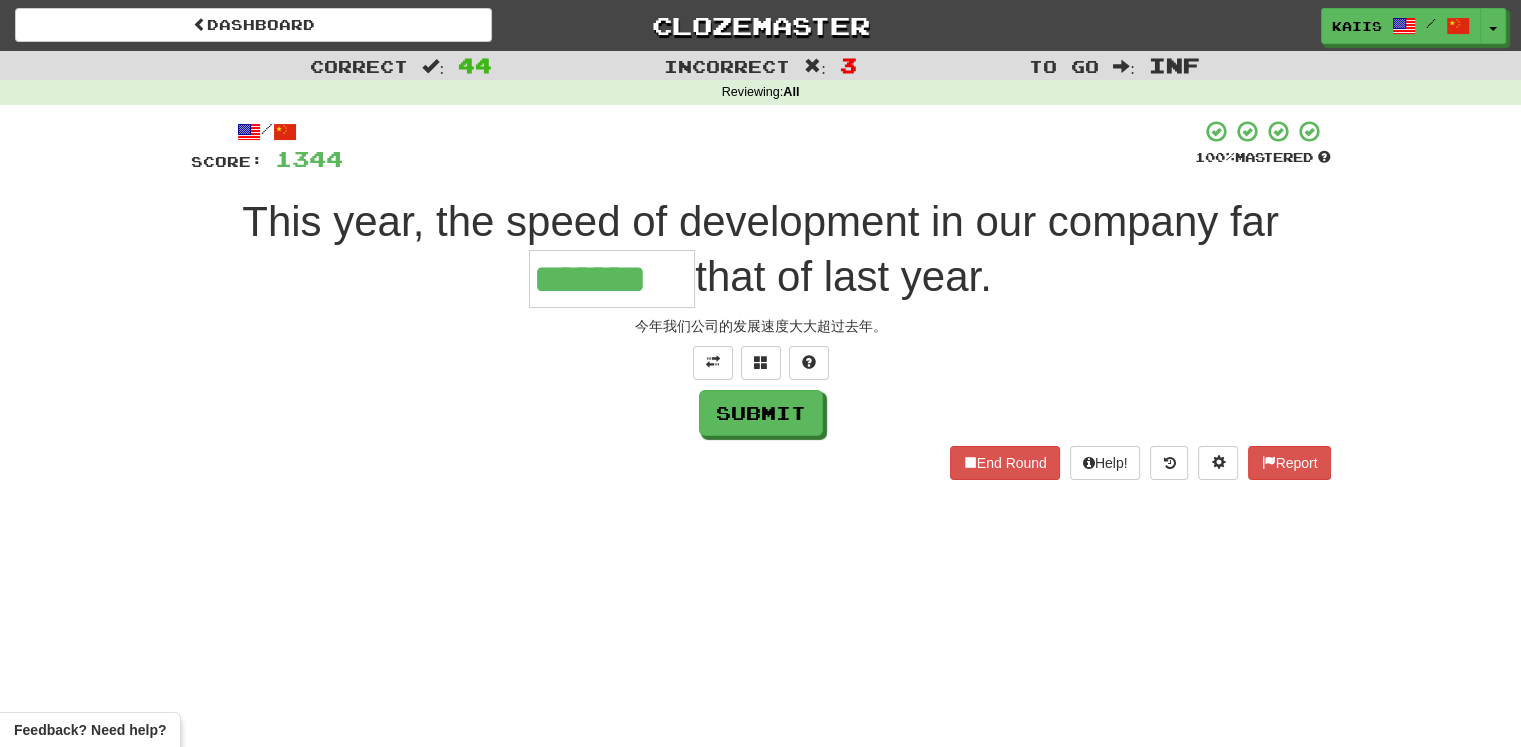 type on "*******" 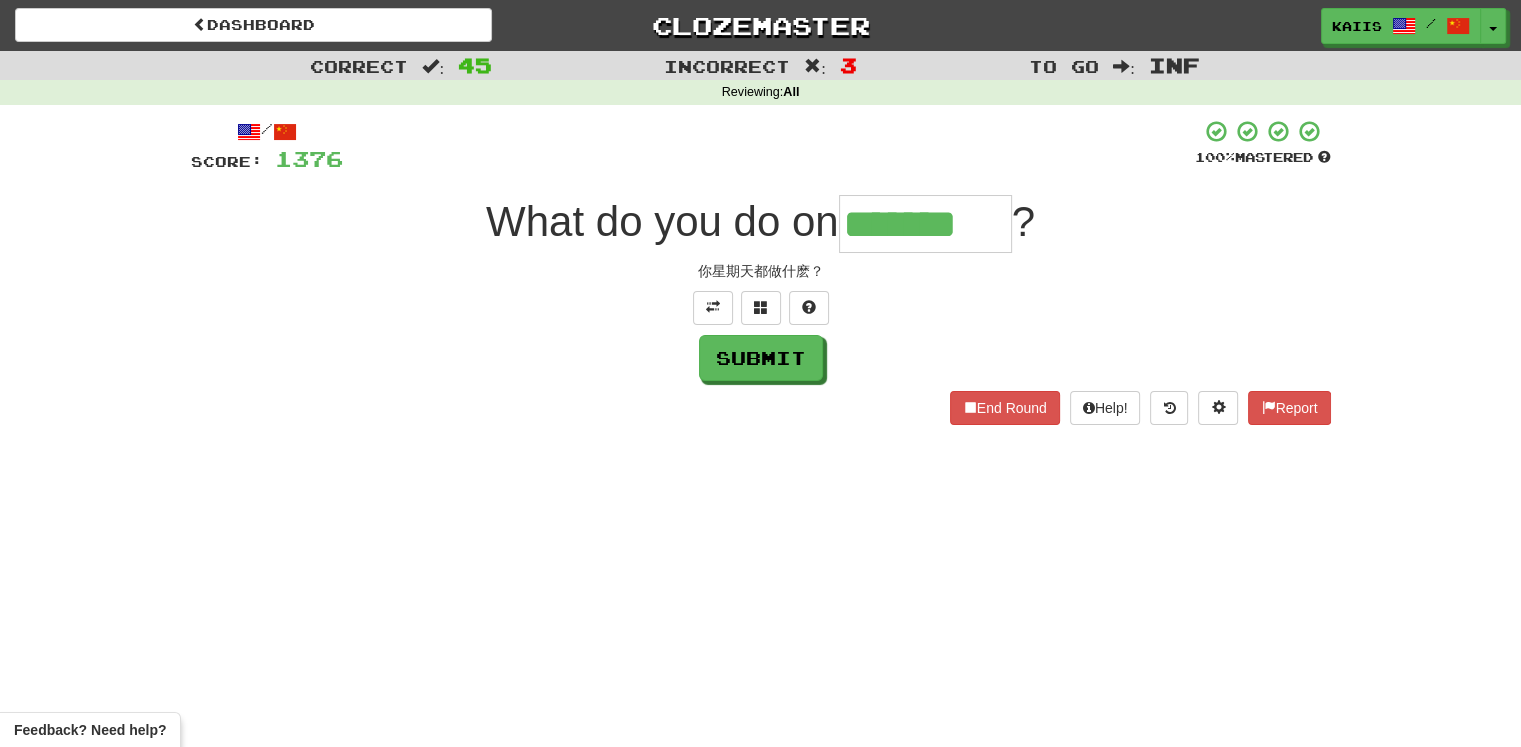 type on "*******" 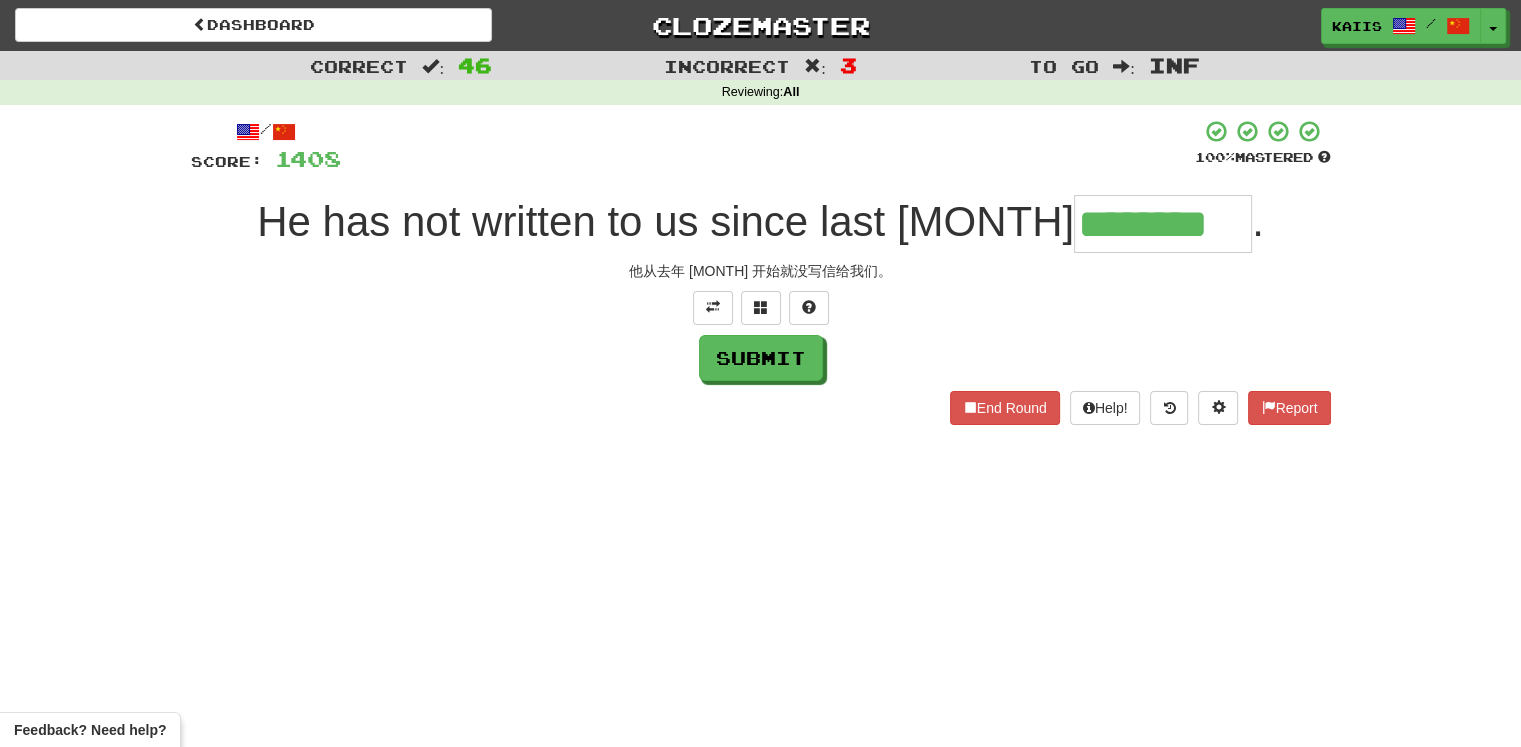 type on "********" 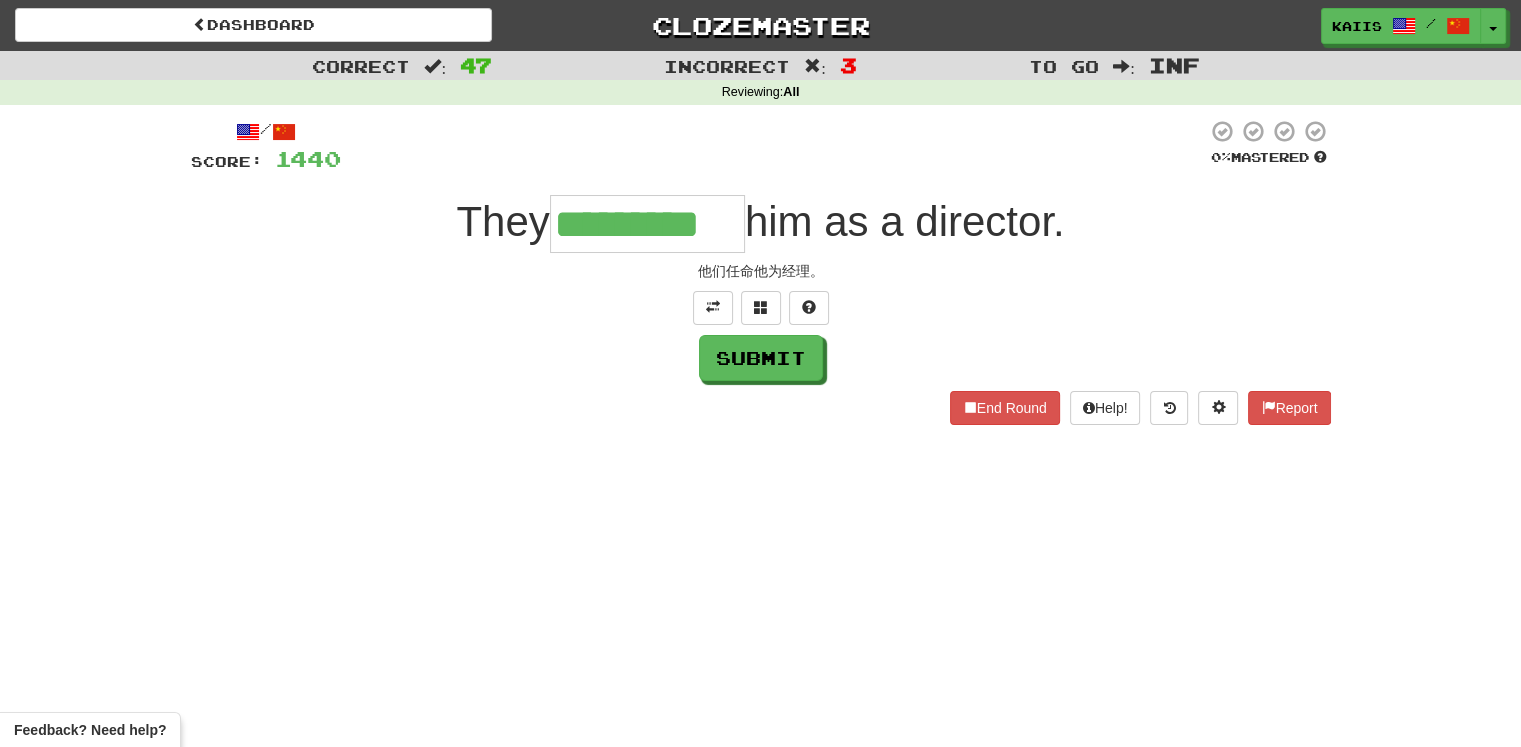 type on "*********" 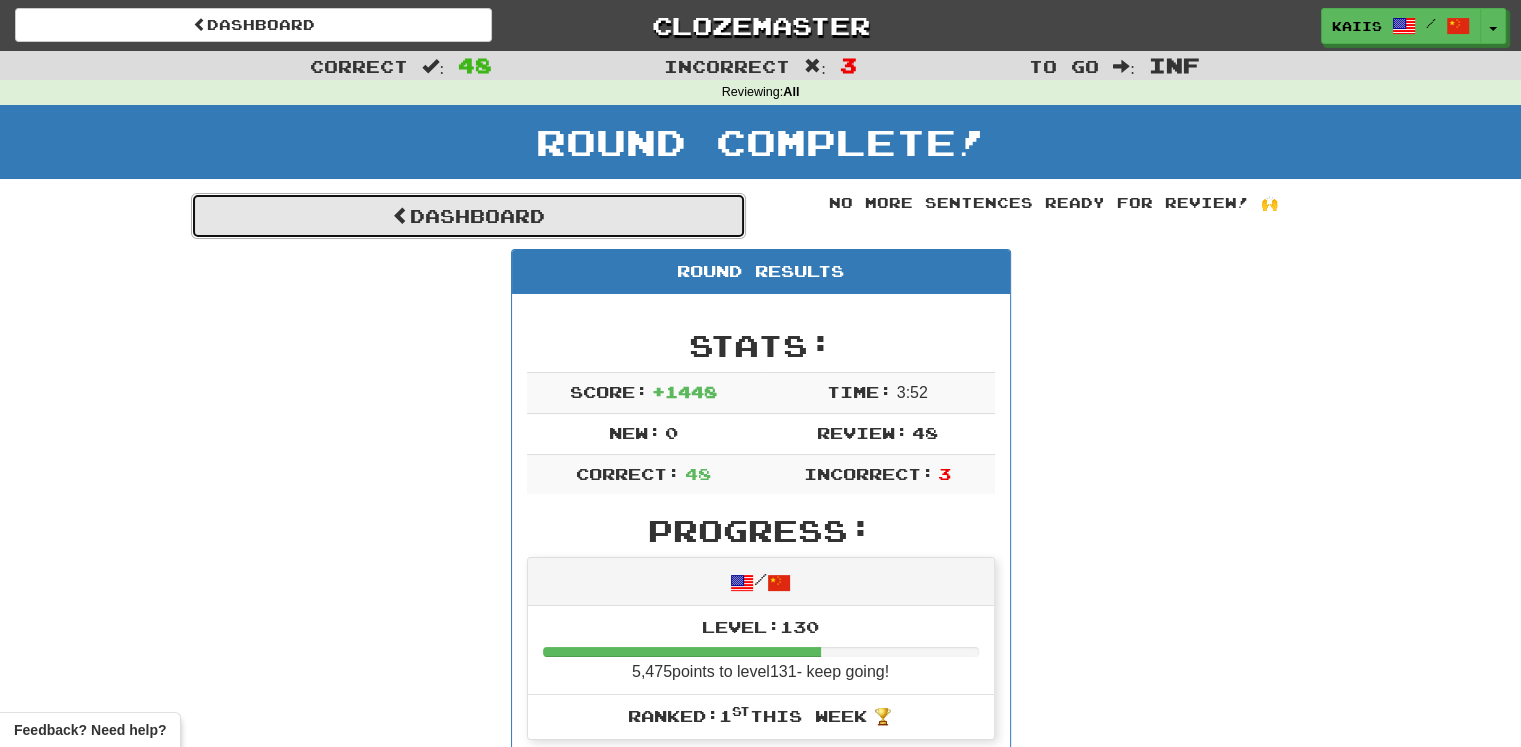 click on "Dashboard" at bounding box center [468, 216] 